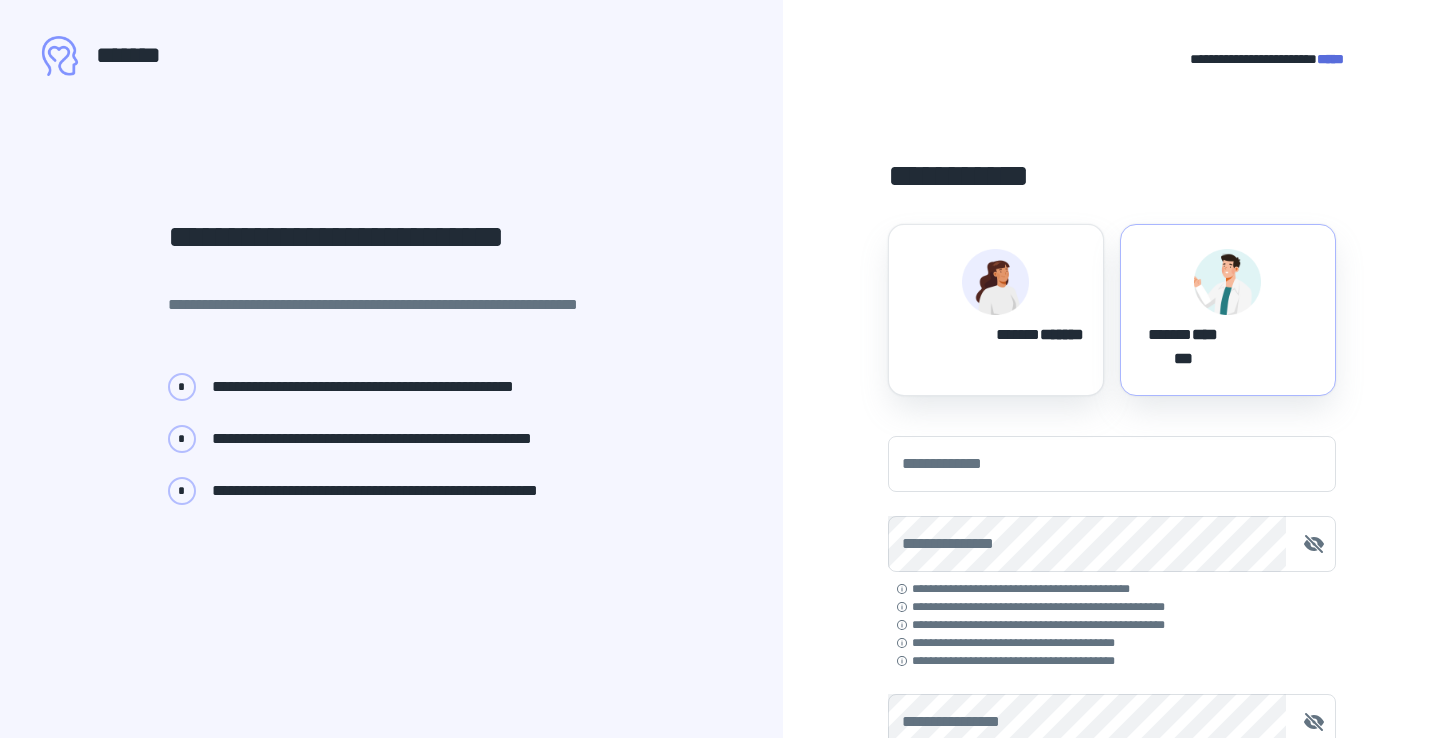 scroll, scrollTop: 0, scrollLeft: 0, axis: both 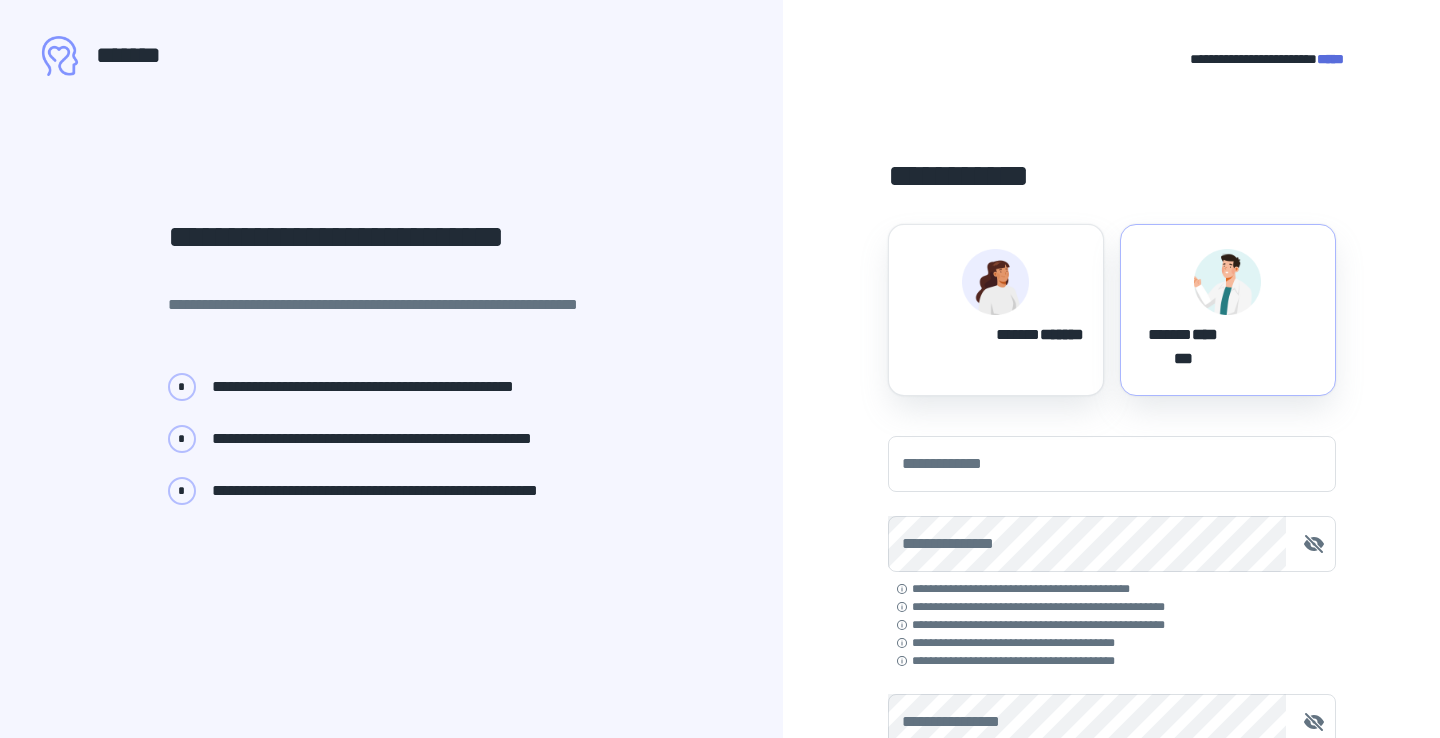 click on "******   *******" at bounding box center [1040, 331] 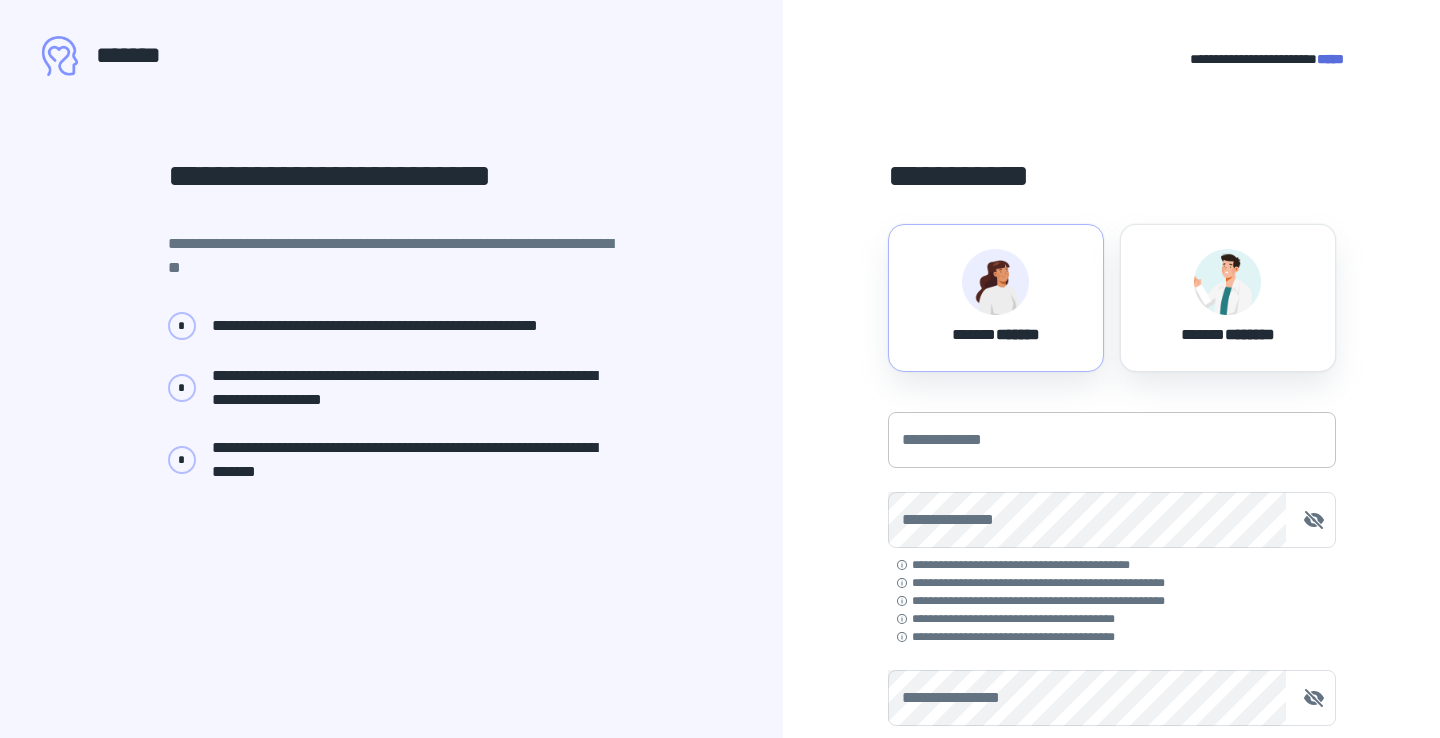 click on "**********" at bounding box center [1112, 440] 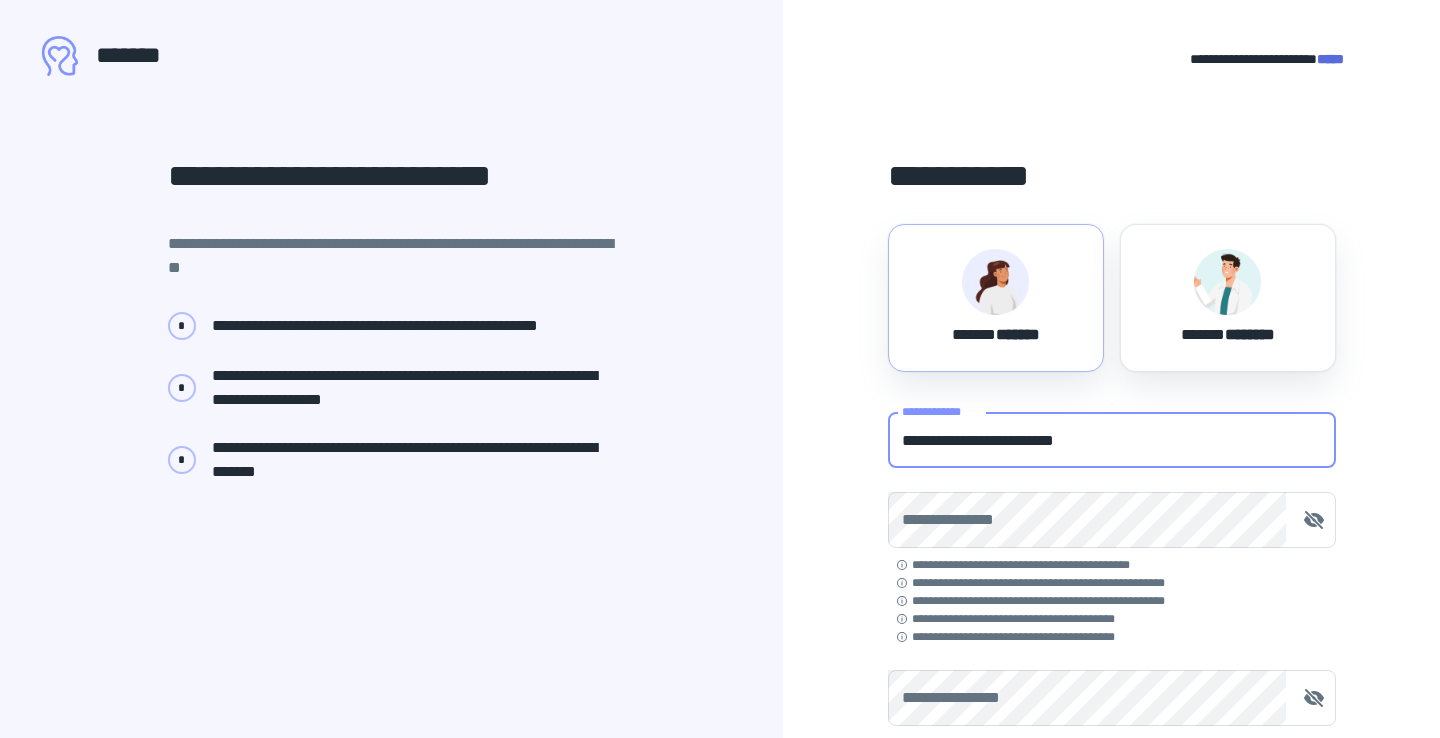 type on "**********" 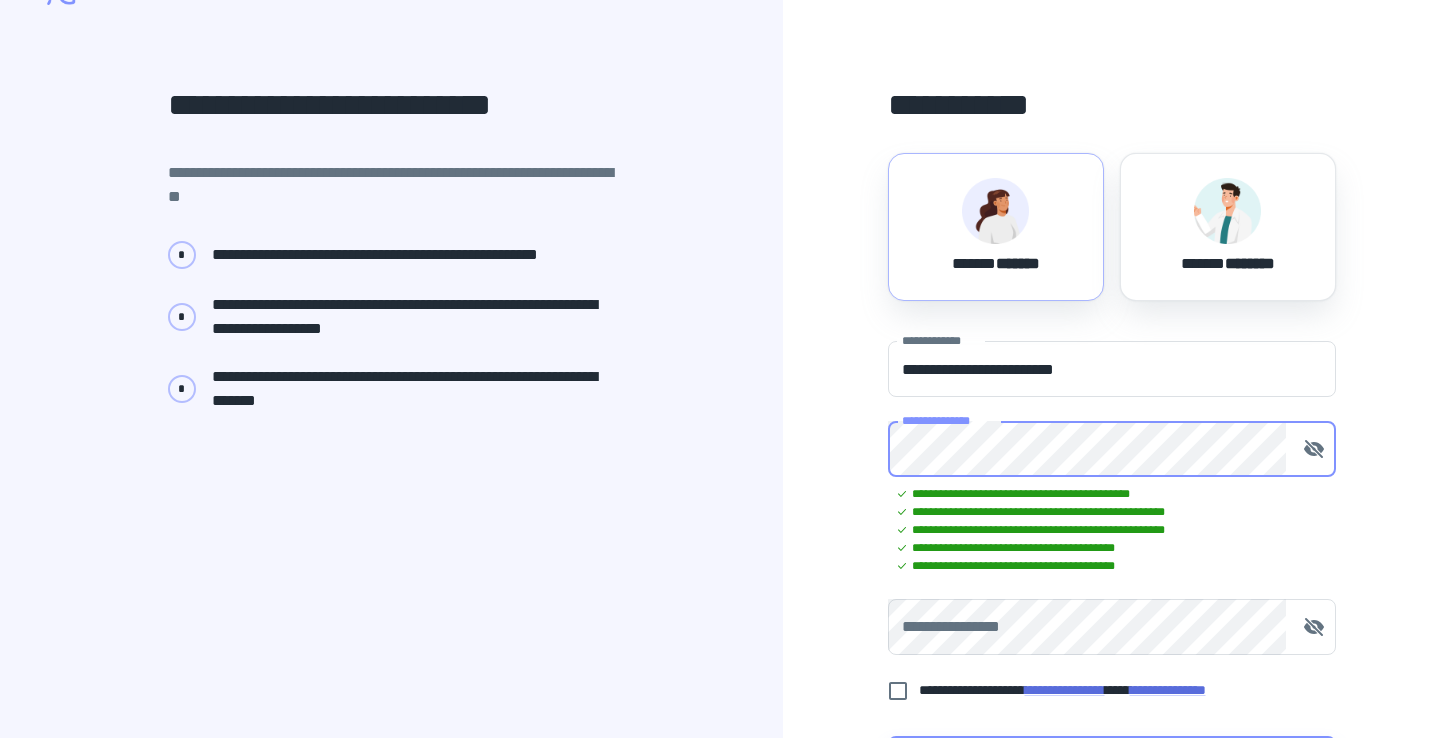 scroll, scrollTop: 79, scrollLeft: 0, axis: vertical 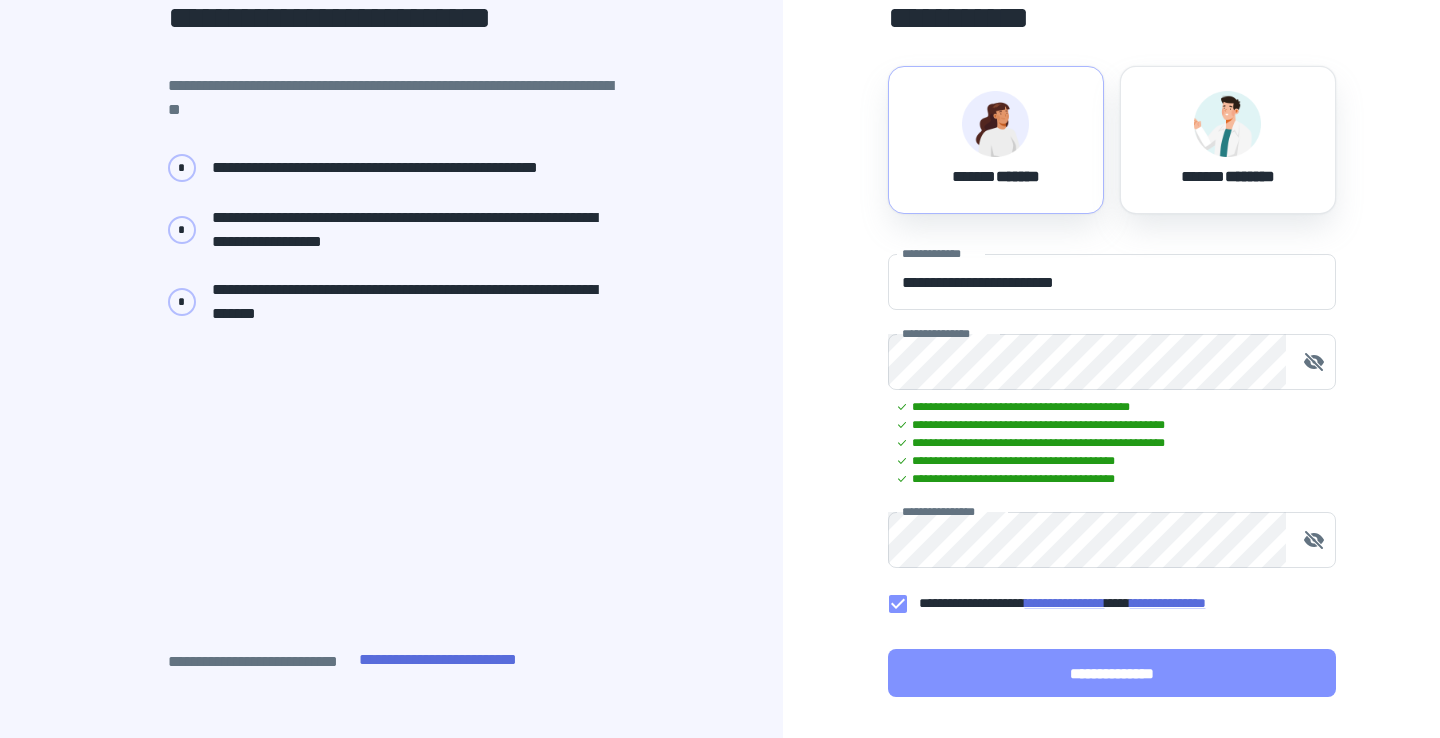 click on "**********" at bounding box center [1112, 673] 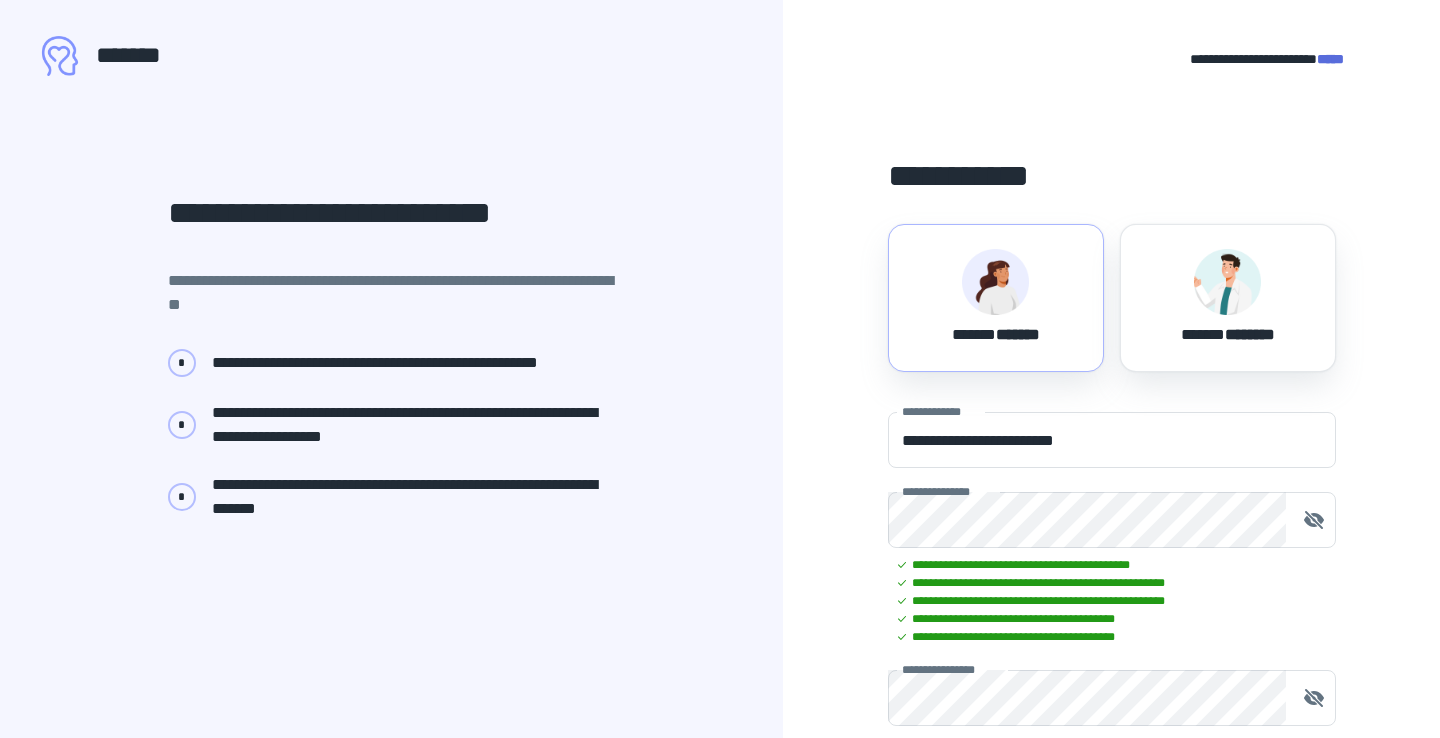 scroll, scrollTop: 0, scrollLeft: 0, axis: both 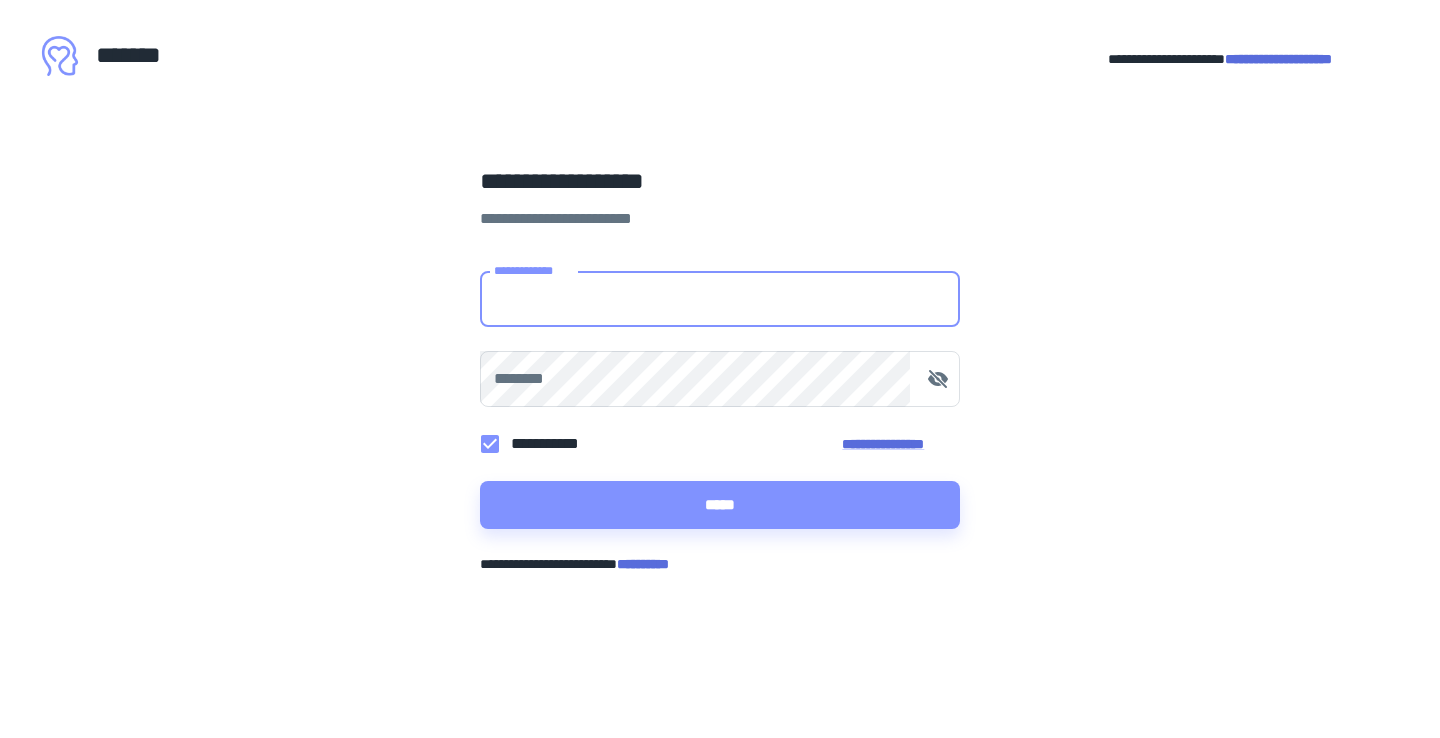 type on "**********" 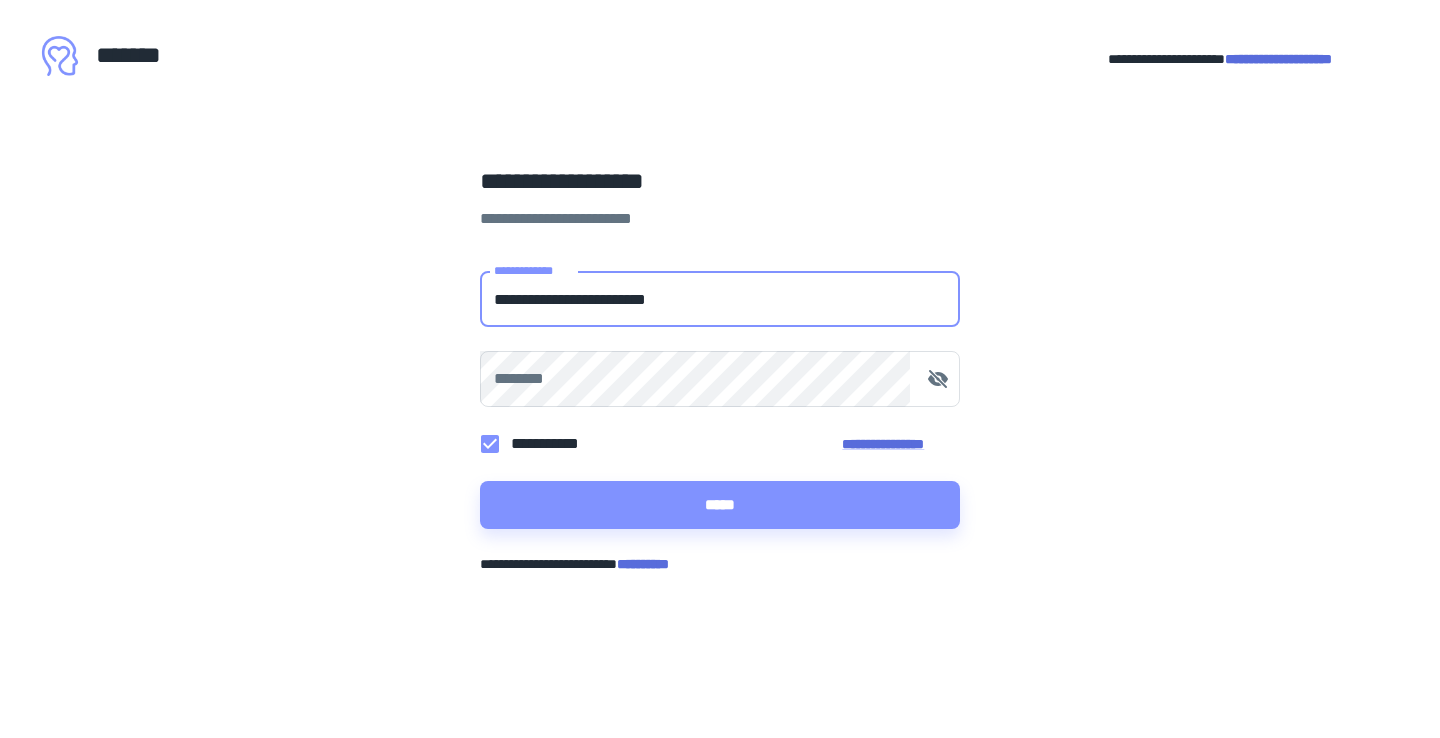 click on "*****" at bounding box center [720, 505] 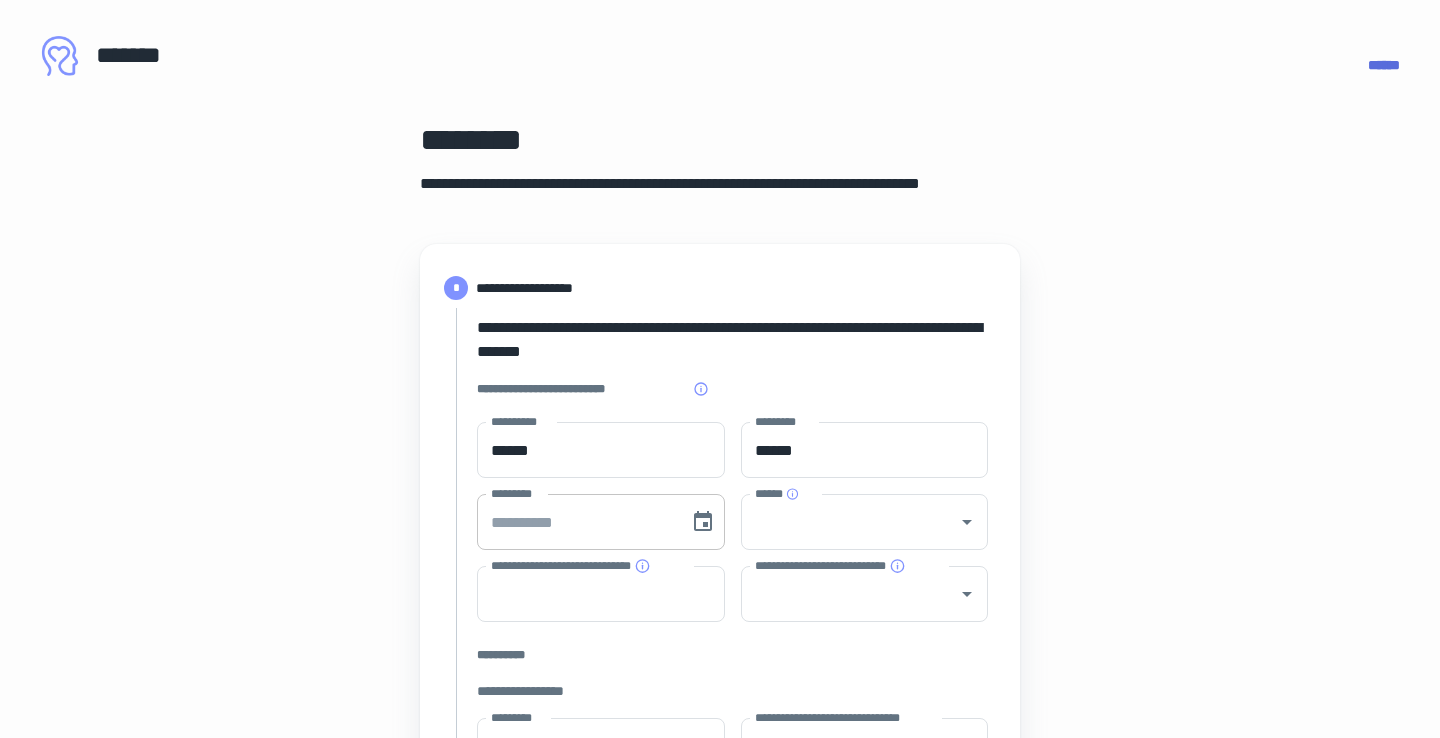 click on "*********" at bounding box center (576, 522) 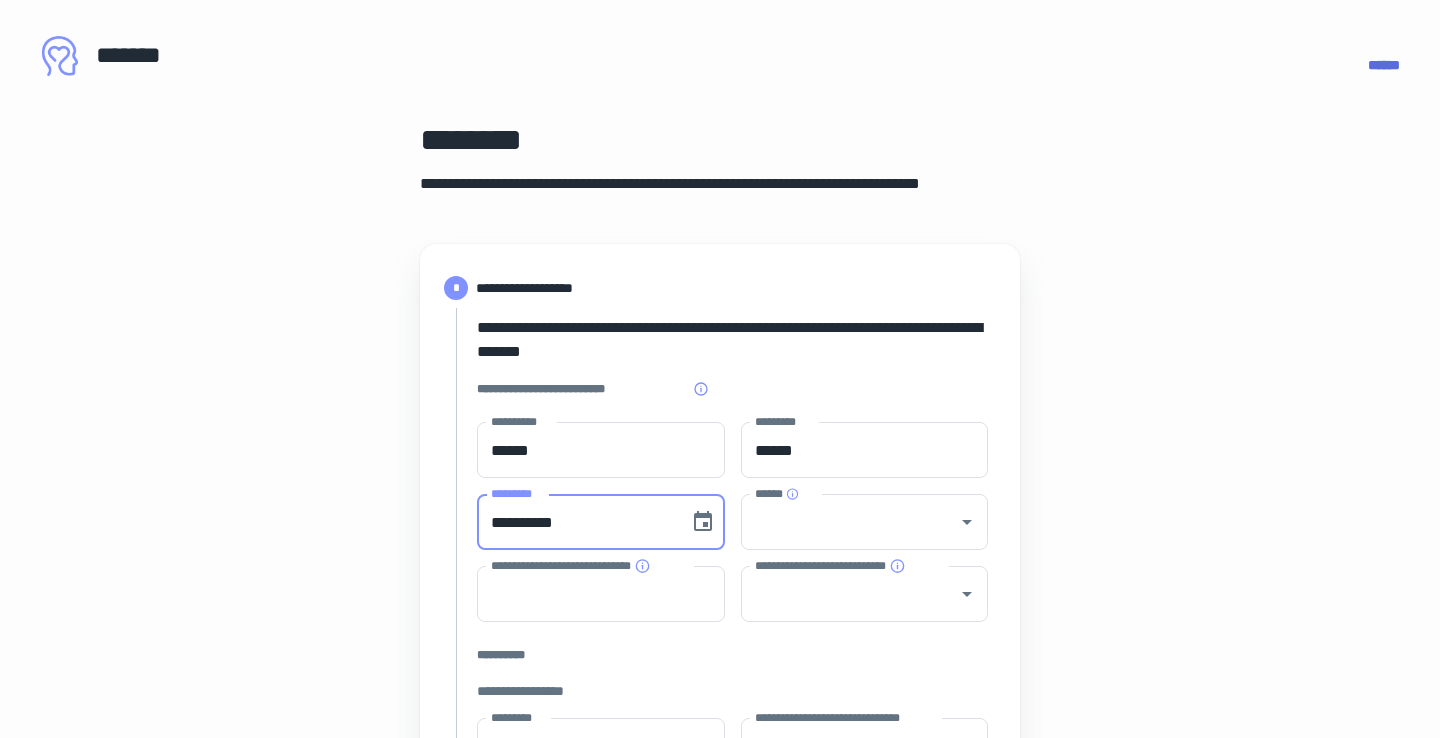 type on "**********" 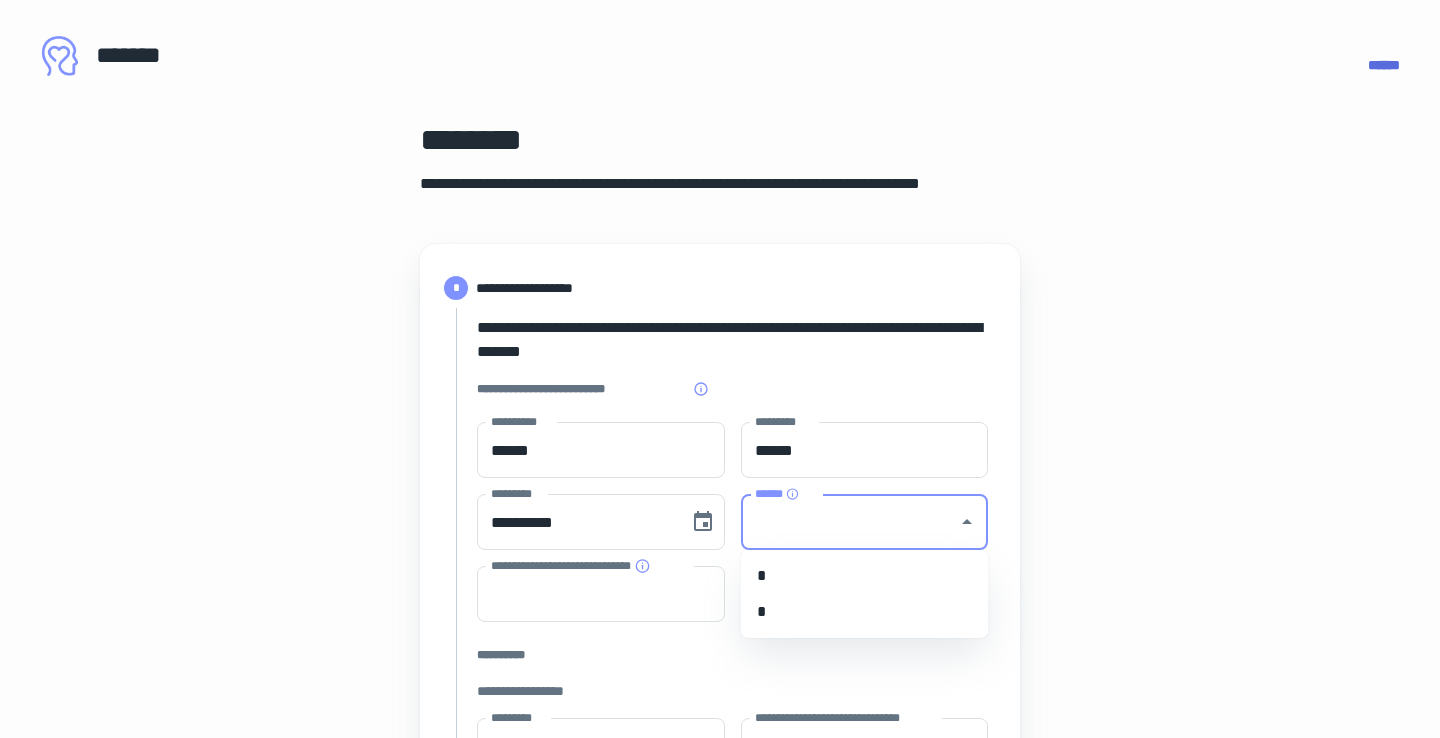 click on "******" at bounding box center [850, 522] 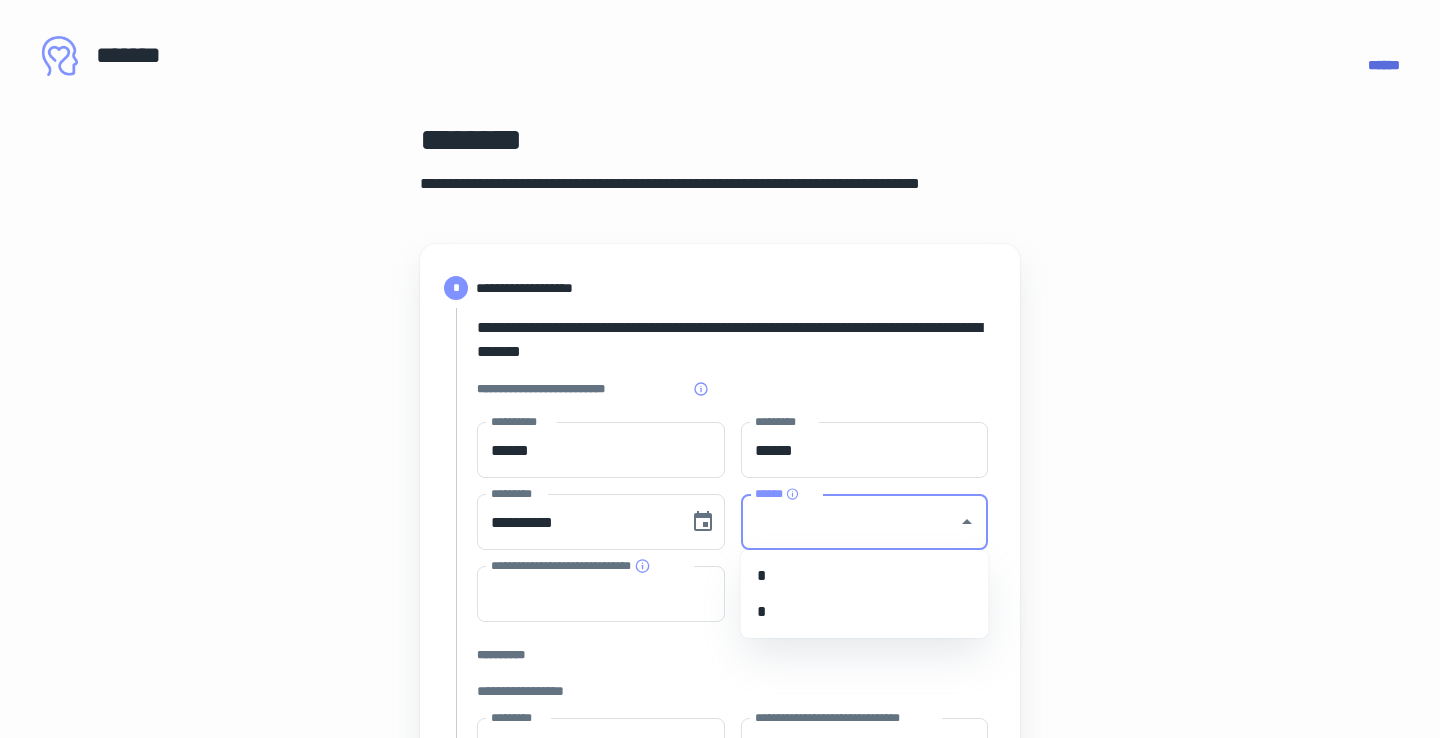 click on "*" at bounding box center (865, 612) 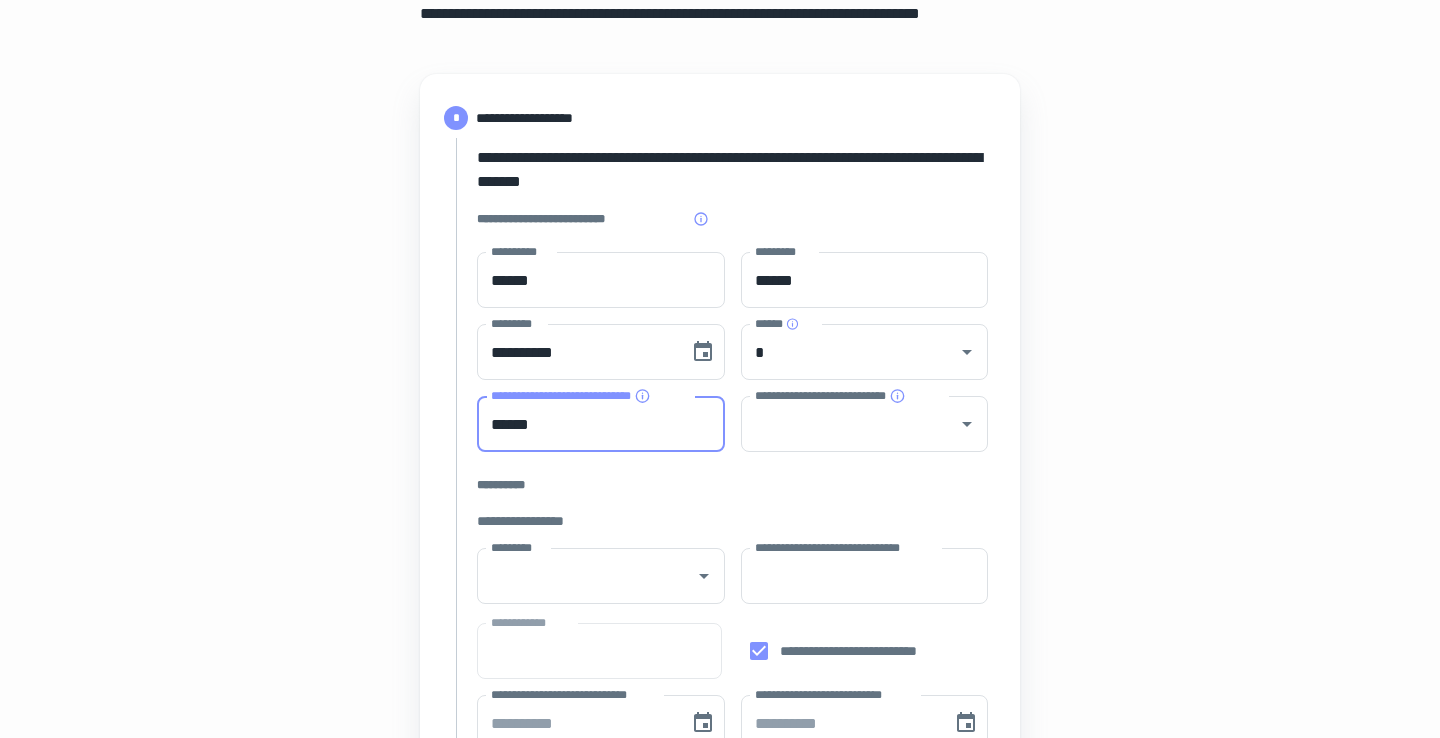 scroll, scrollTop: 177, scrollLeft: 0, axis: vertical 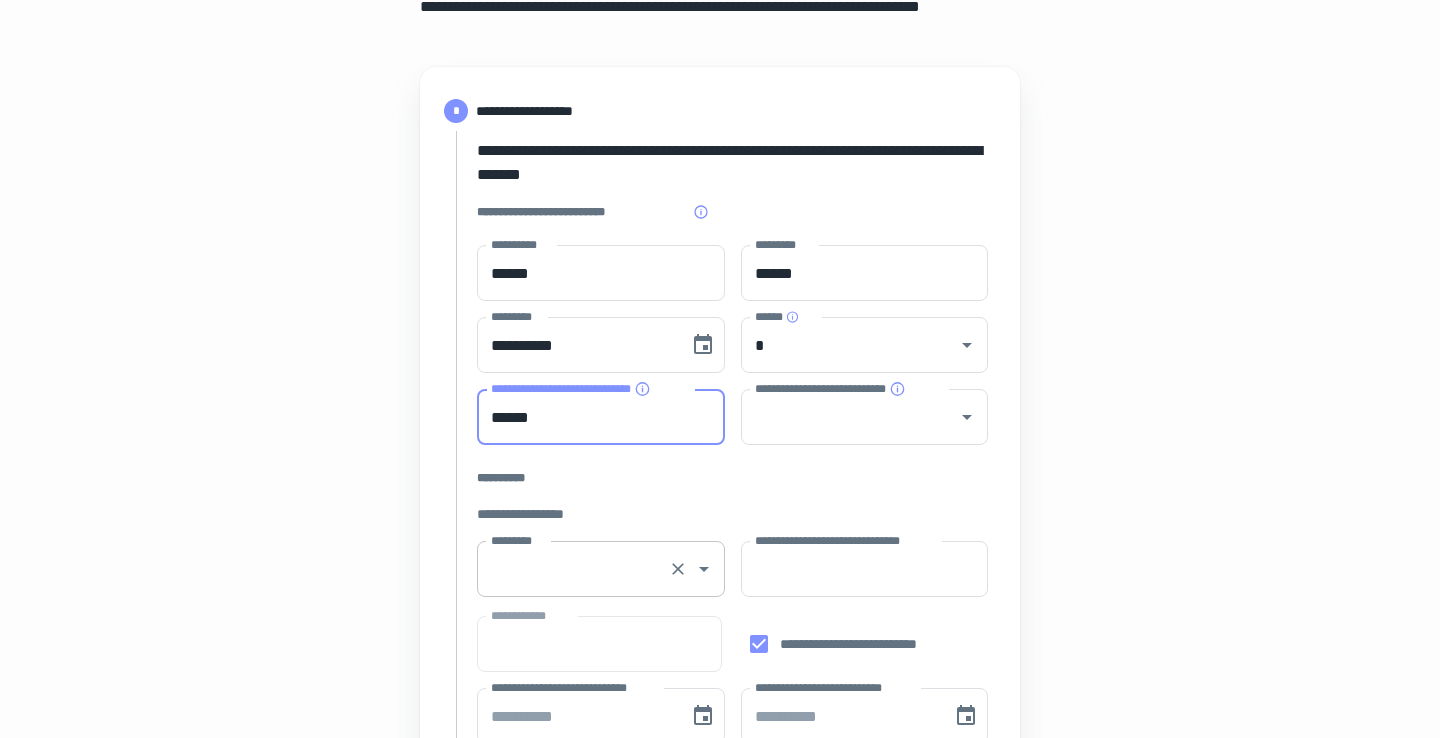 type on "******" 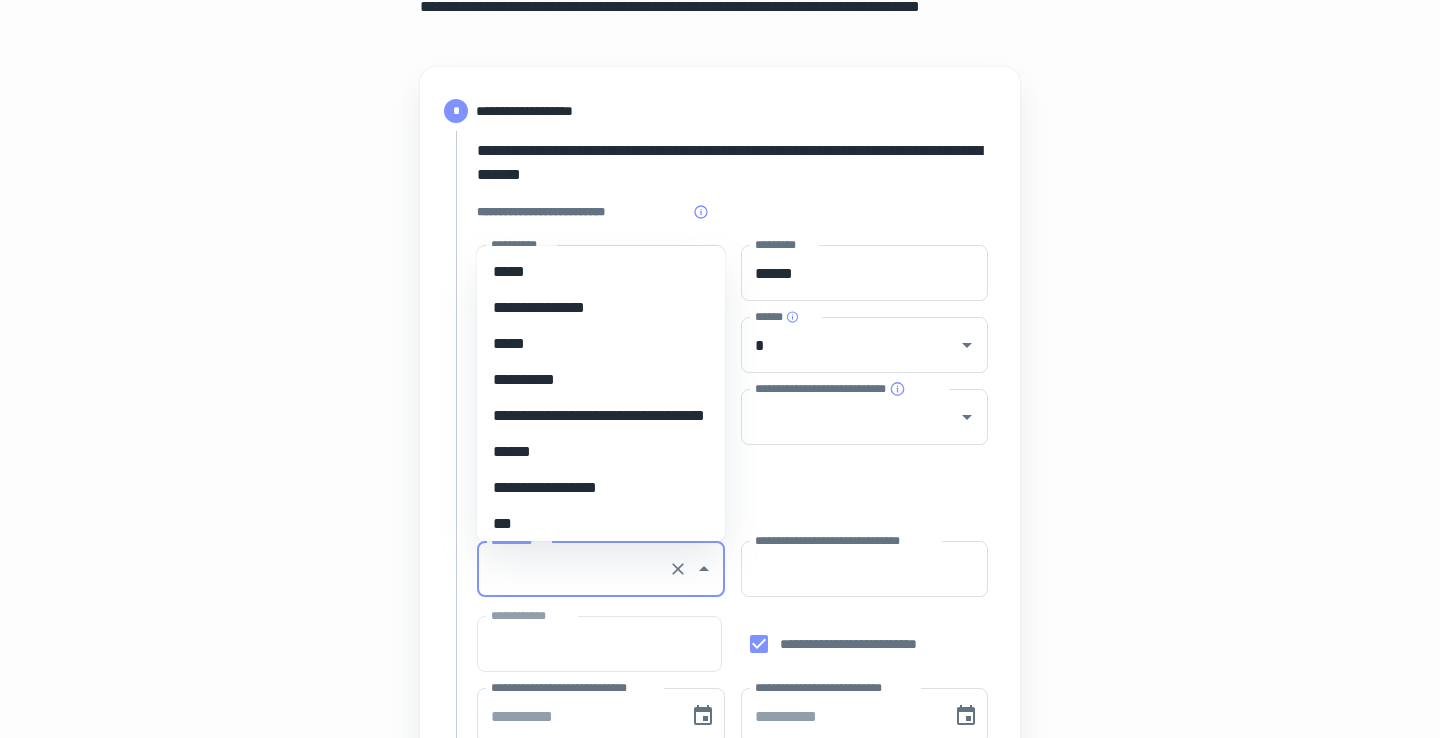 click on "*********" at bounding box center (573, 569) 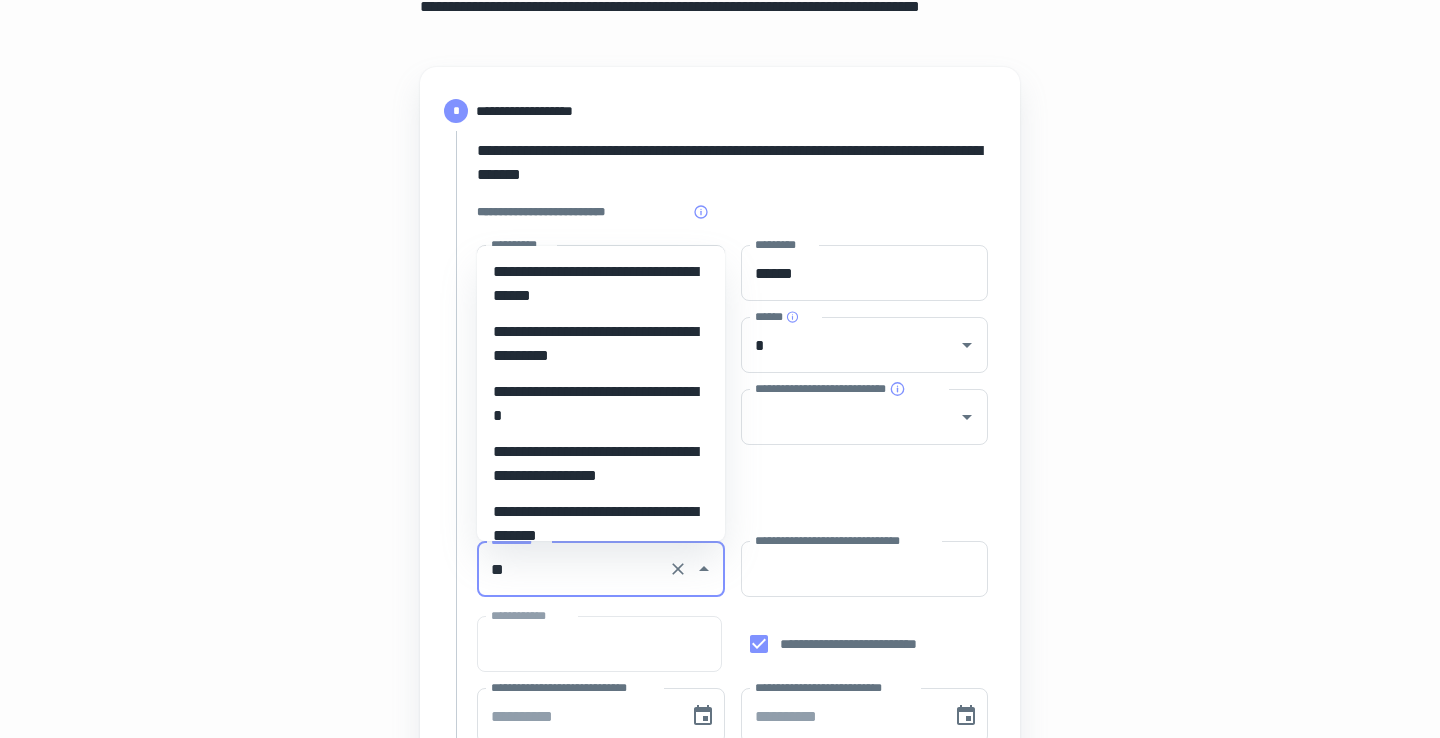 scroll, scrollTop: 0, scrollLeft: 0, axis: both 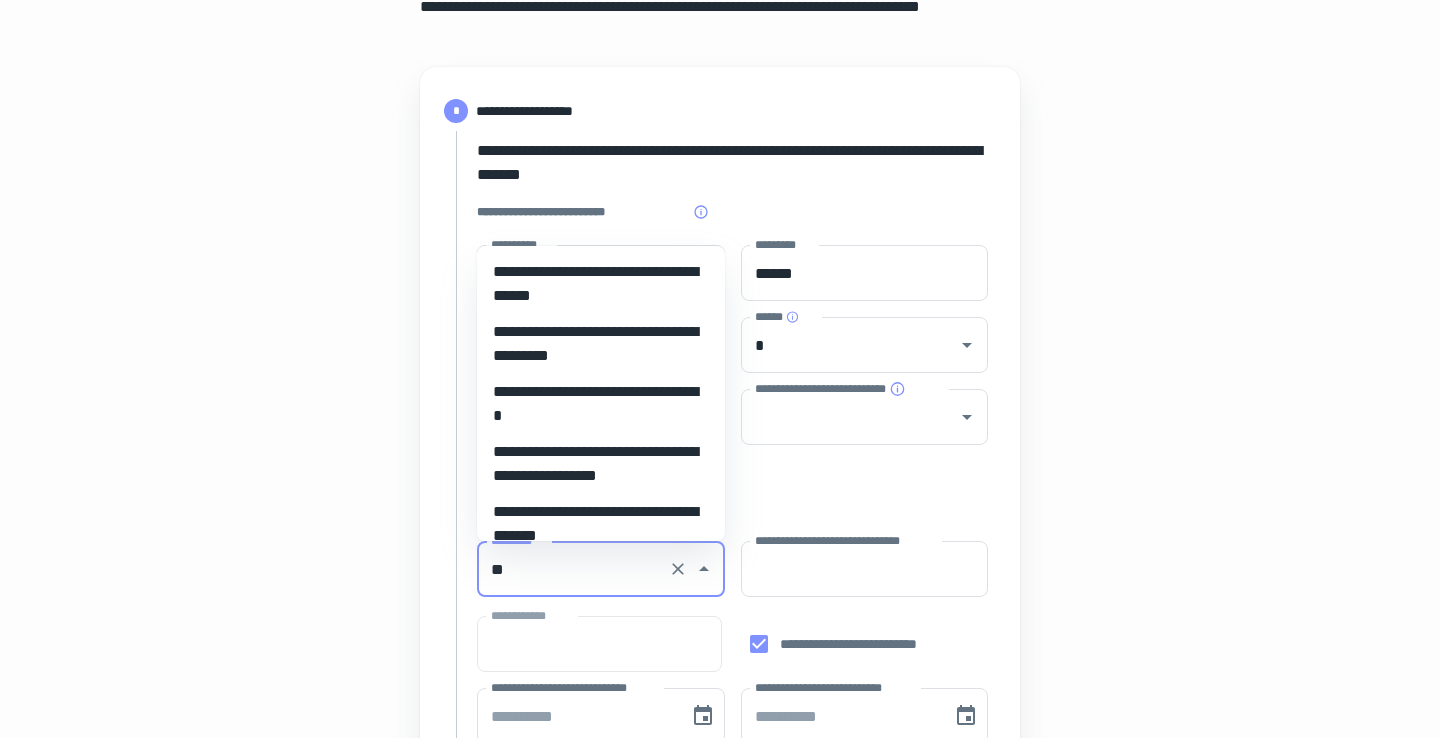 click on "**********" at bounding box center (601, 524) 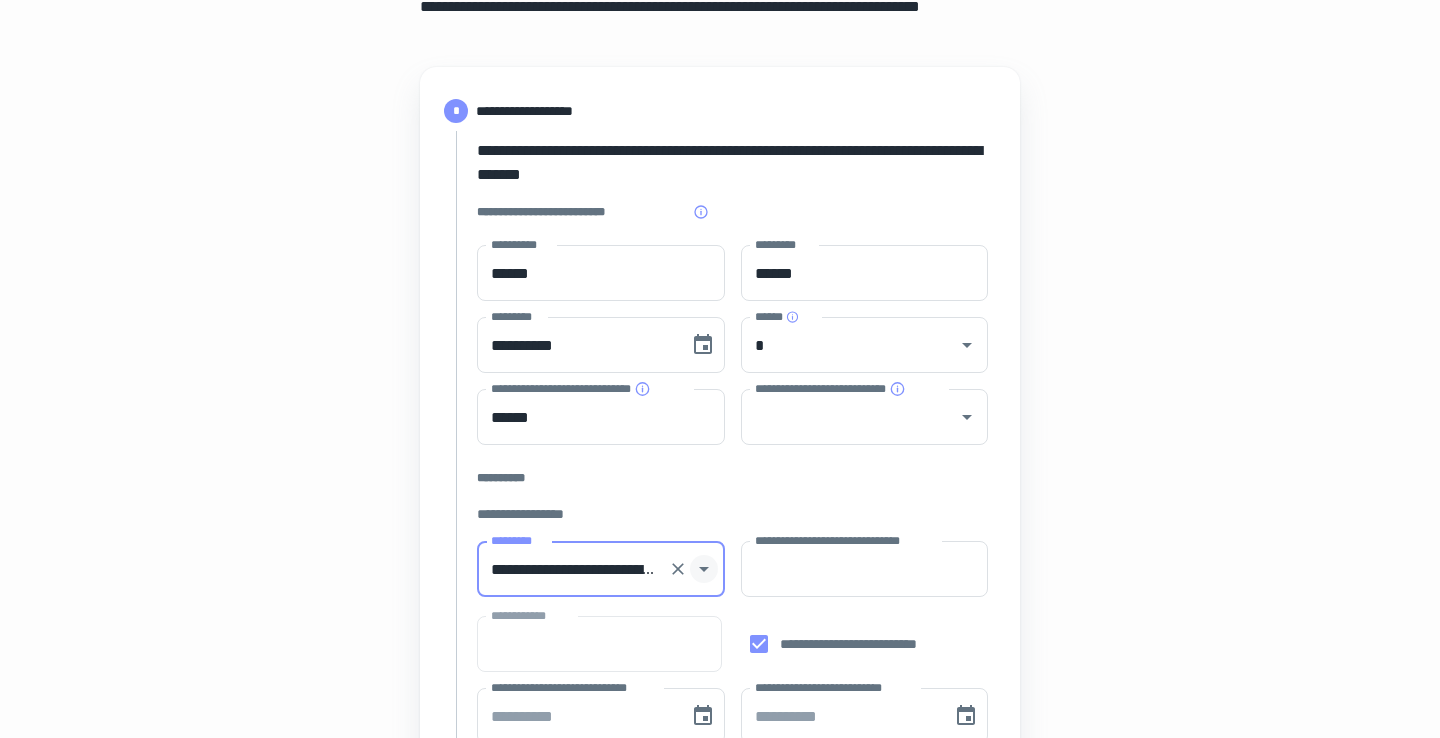 click 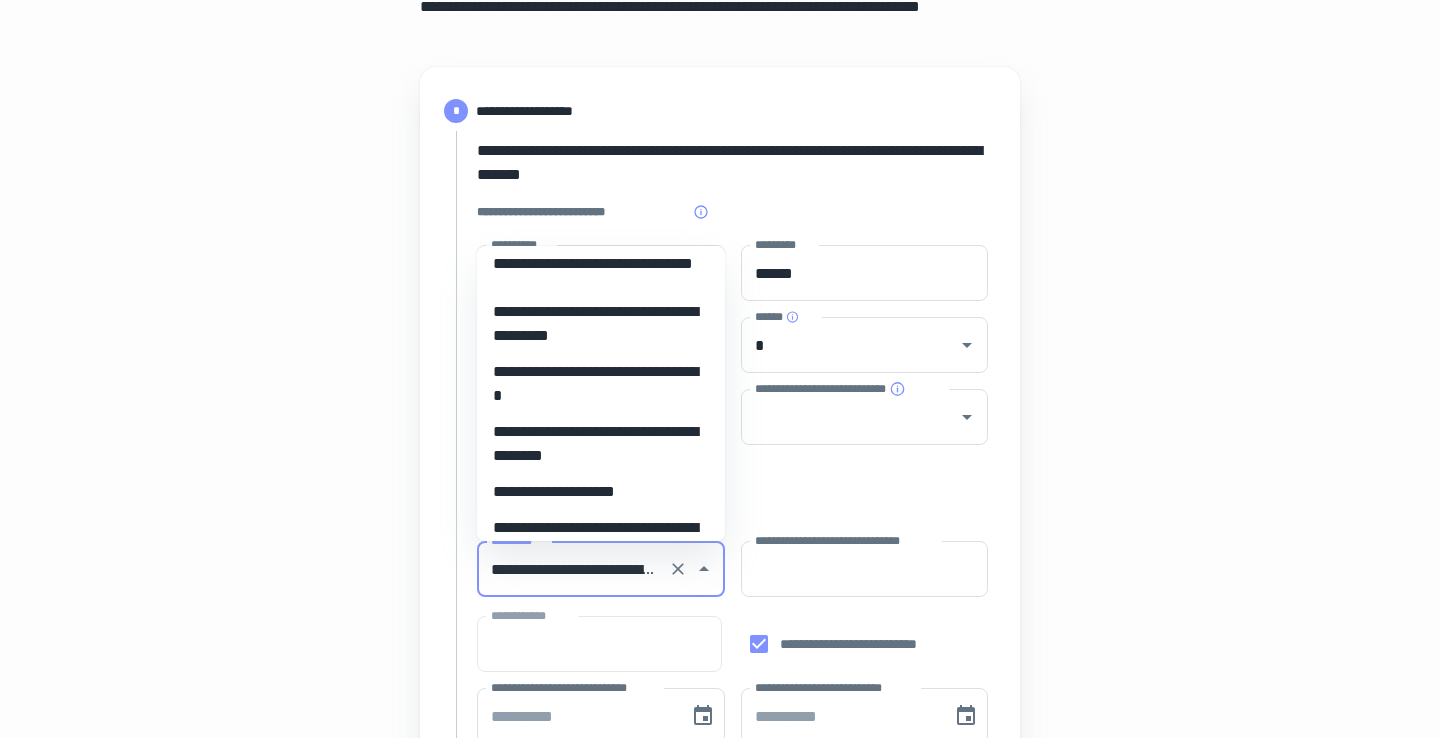 scroll, scrollTop: 5488, scrollLeft: 0, axis: vertical 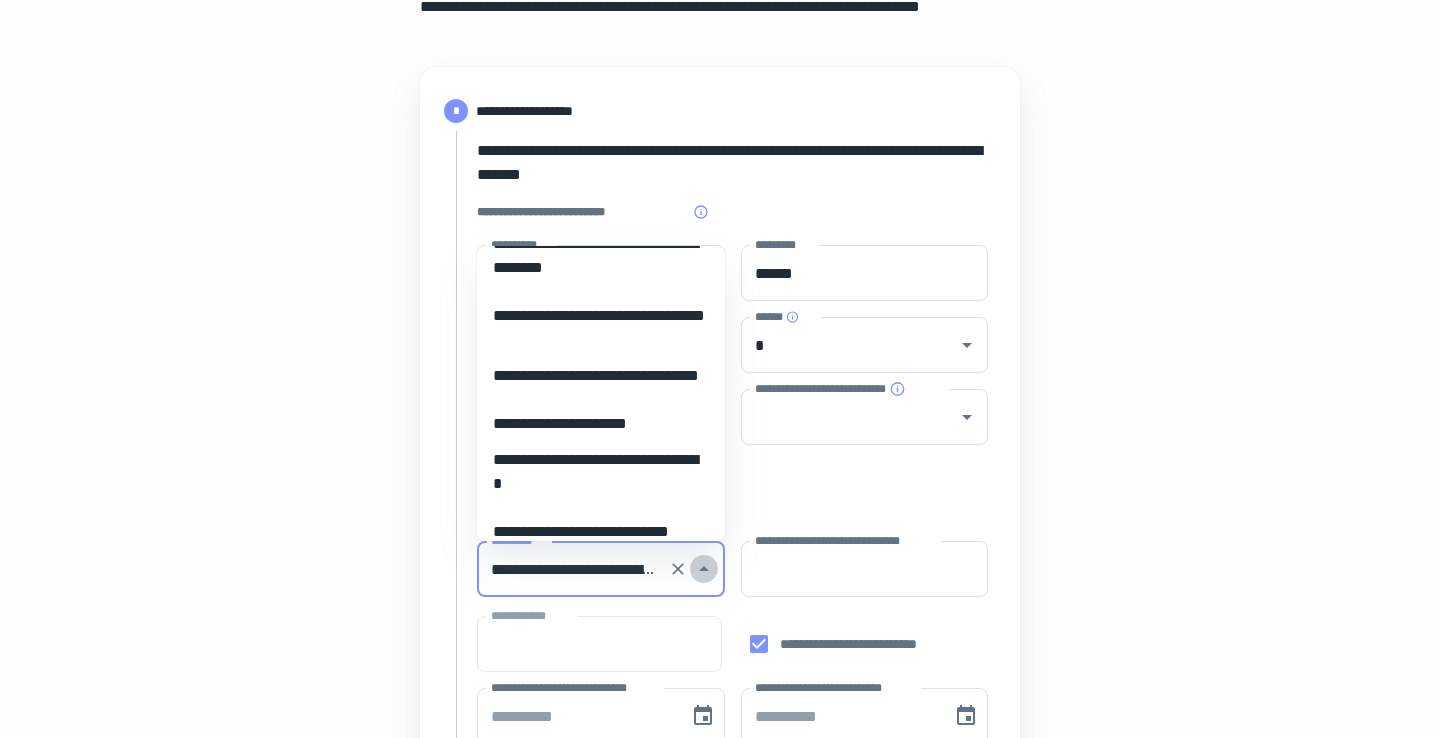 click 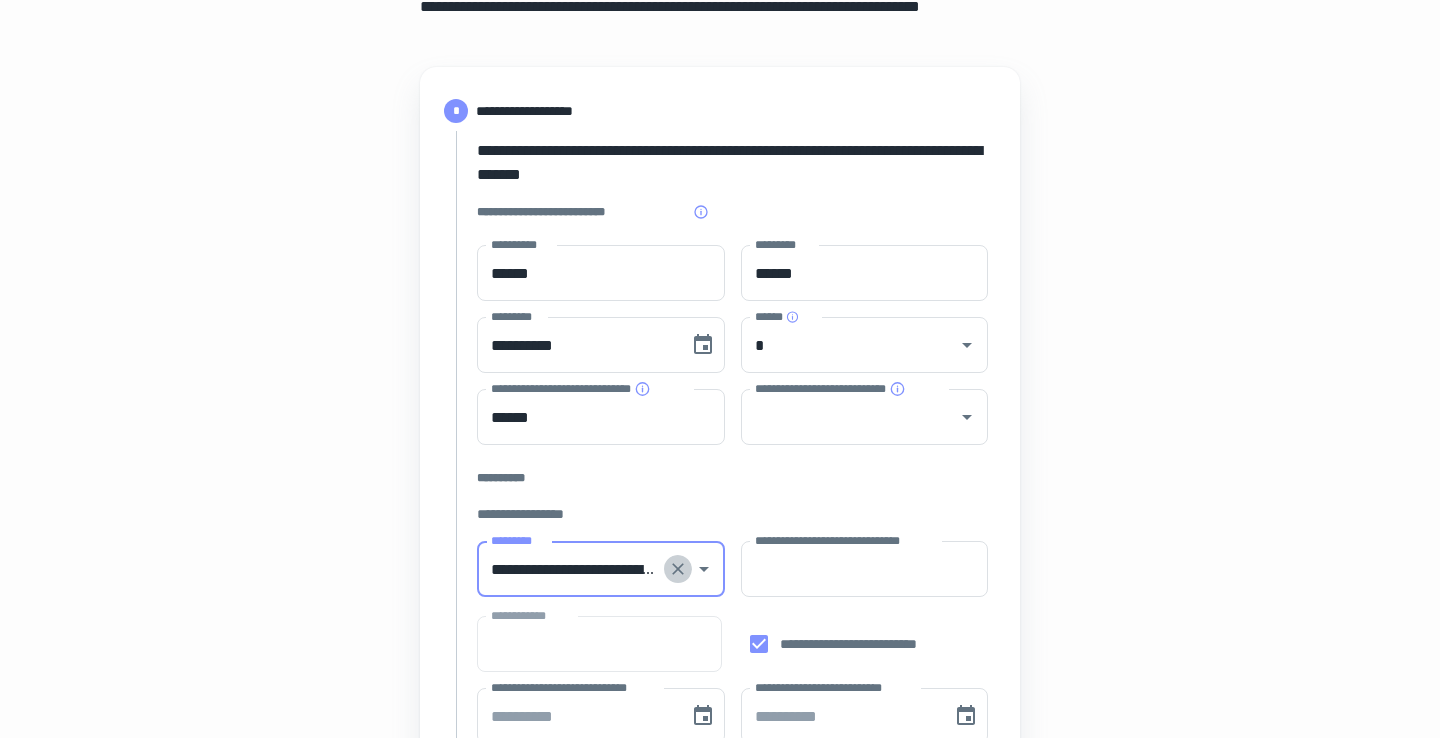 click 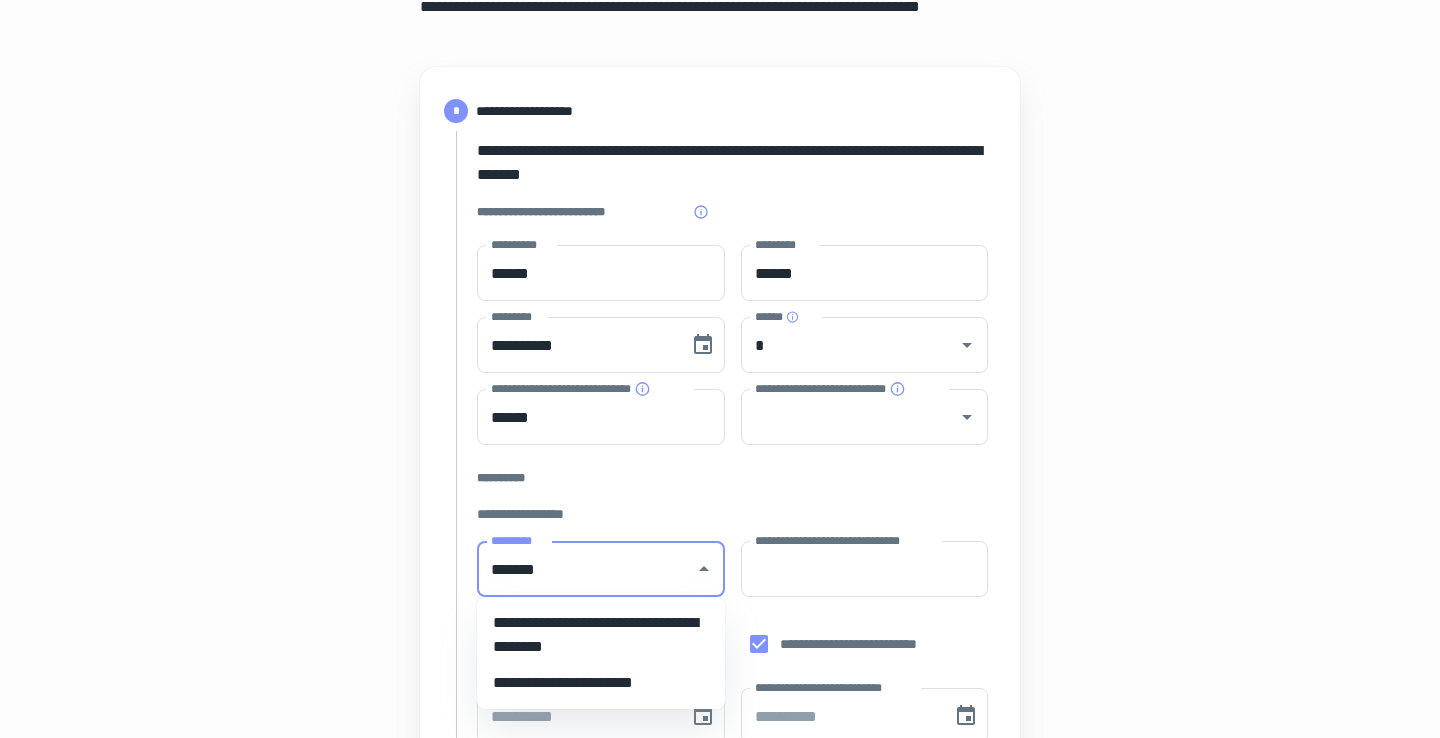click on "**********" at bounding box center (601, 635) 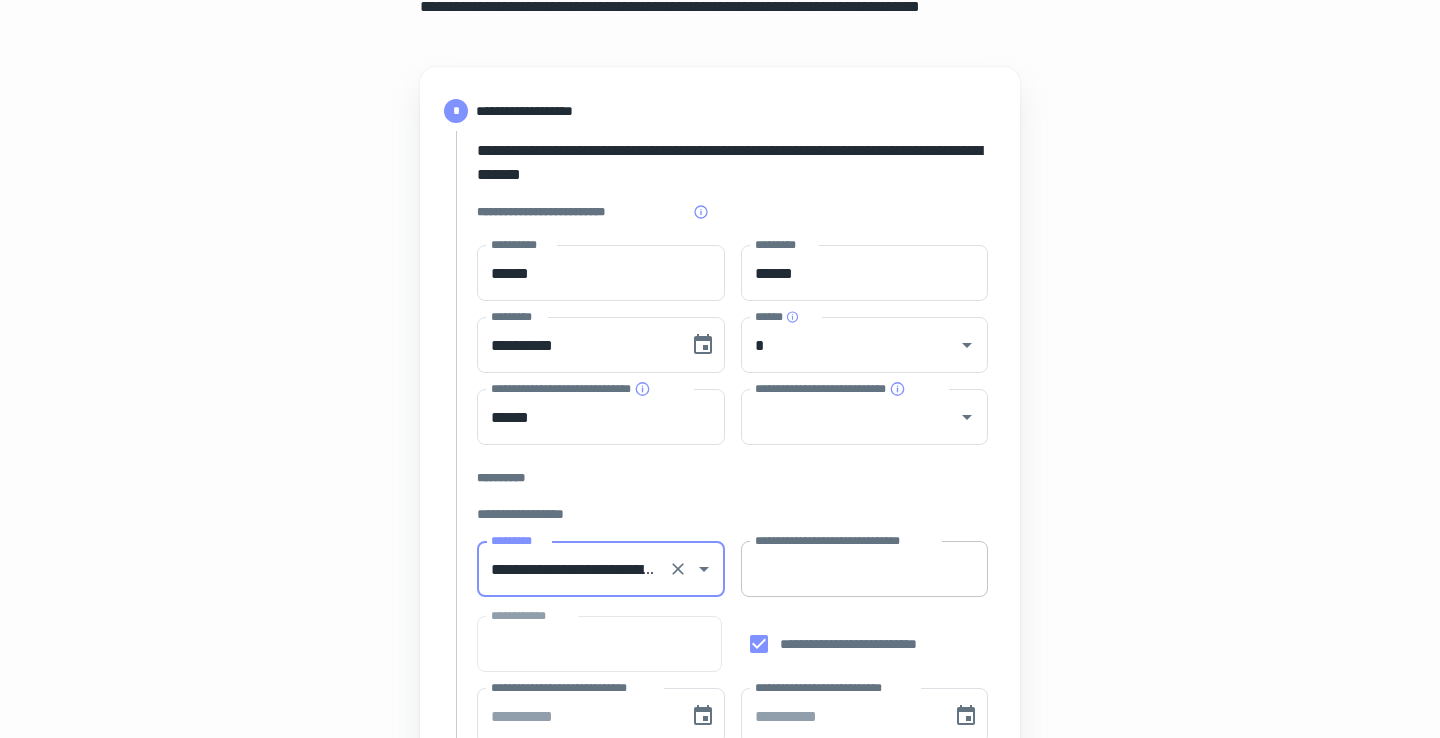 click on "**********" at bounding box center (865, 569) 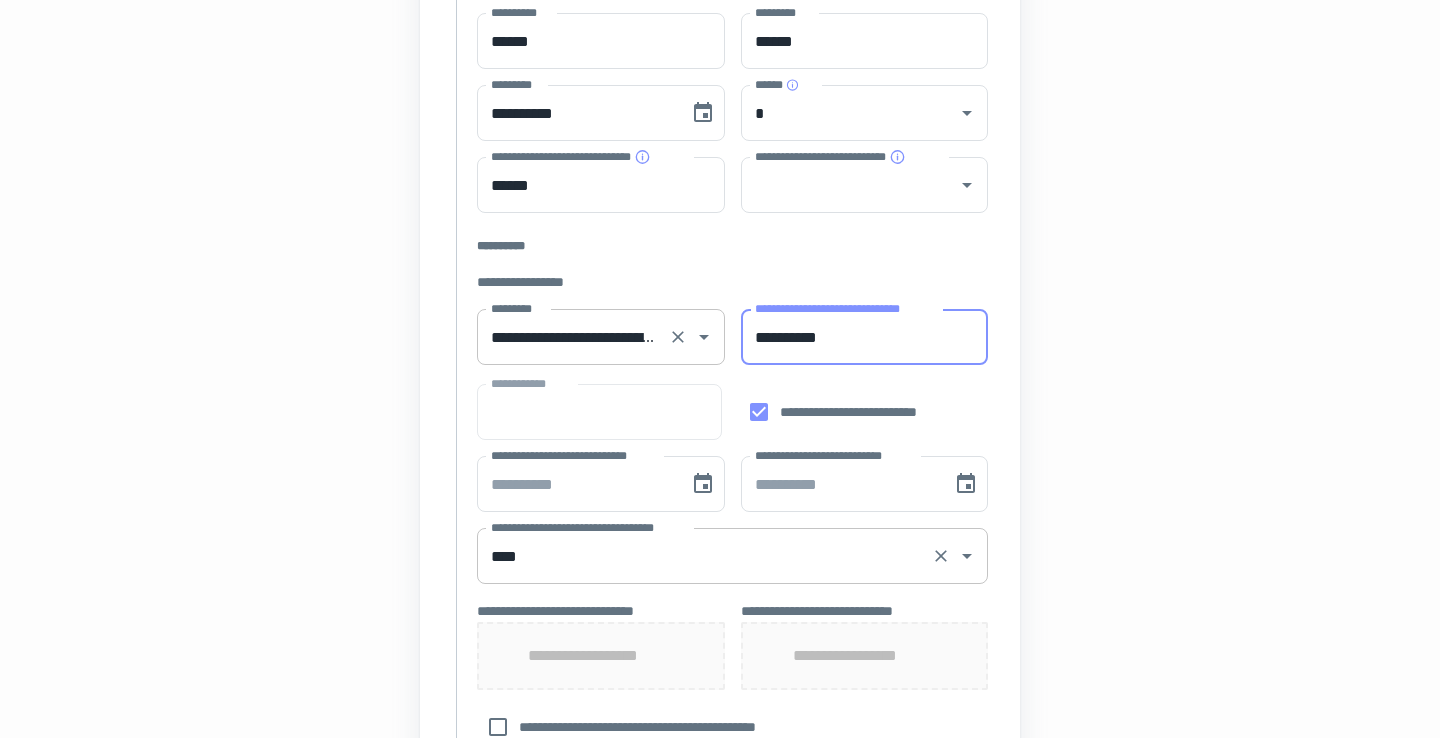 scroll, scrollTop: 453, scrollLeft: 0, axis: vertical 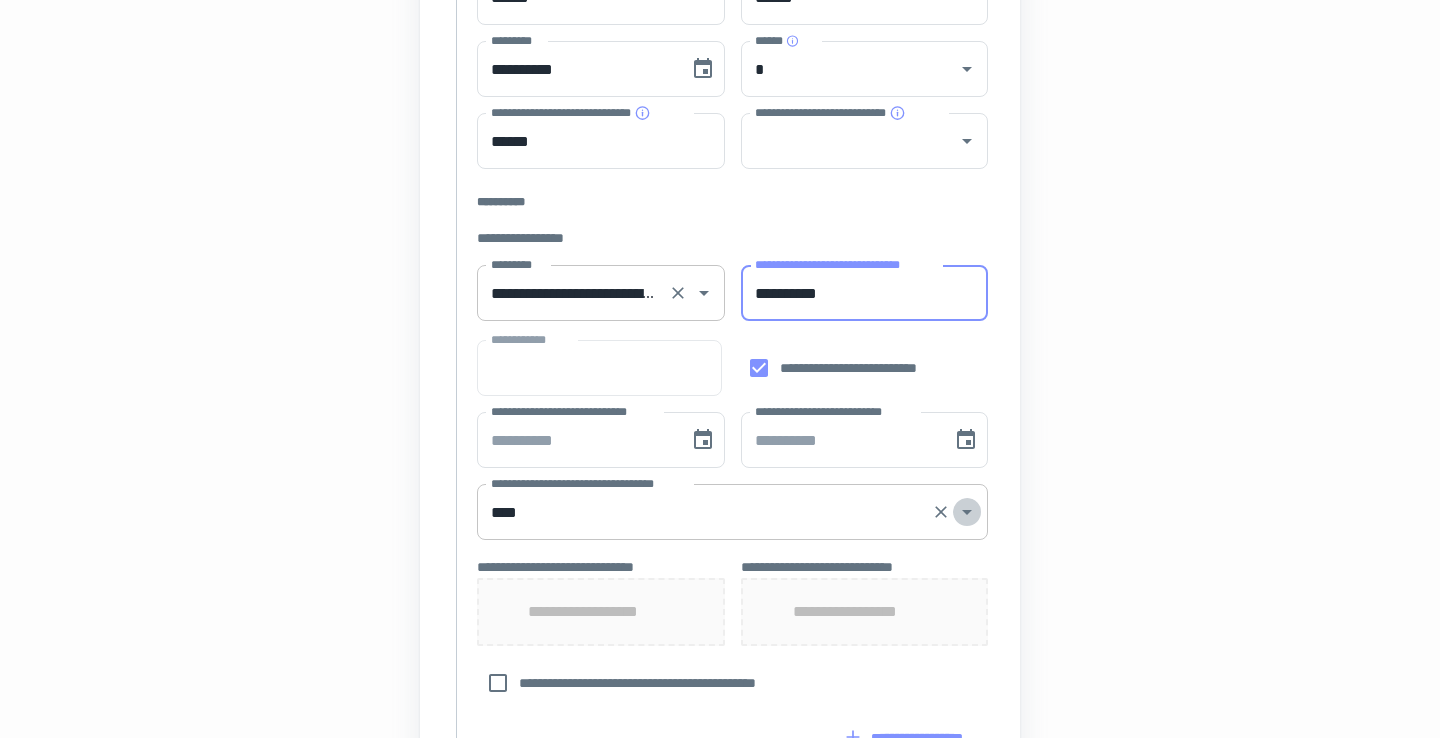 click 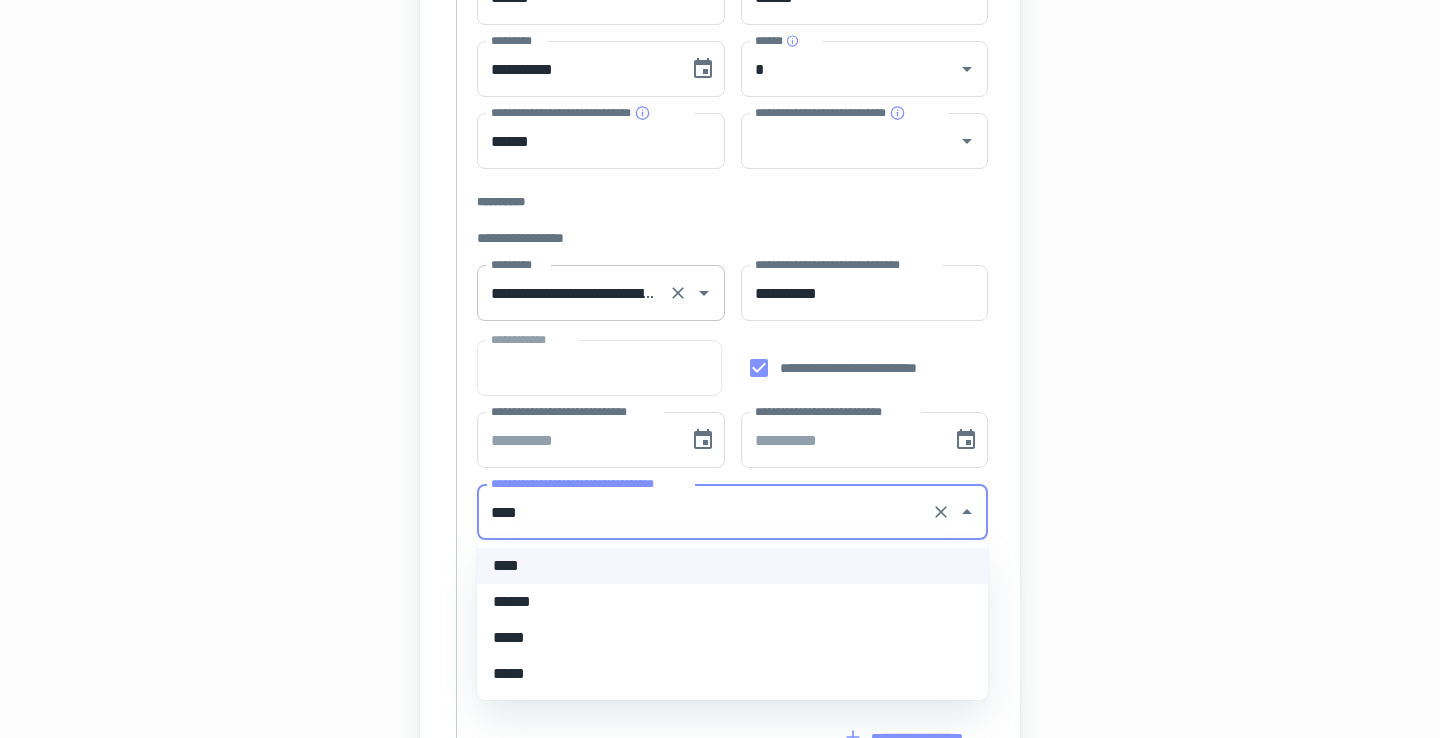 click on "******" at bounding box center (732, 602) 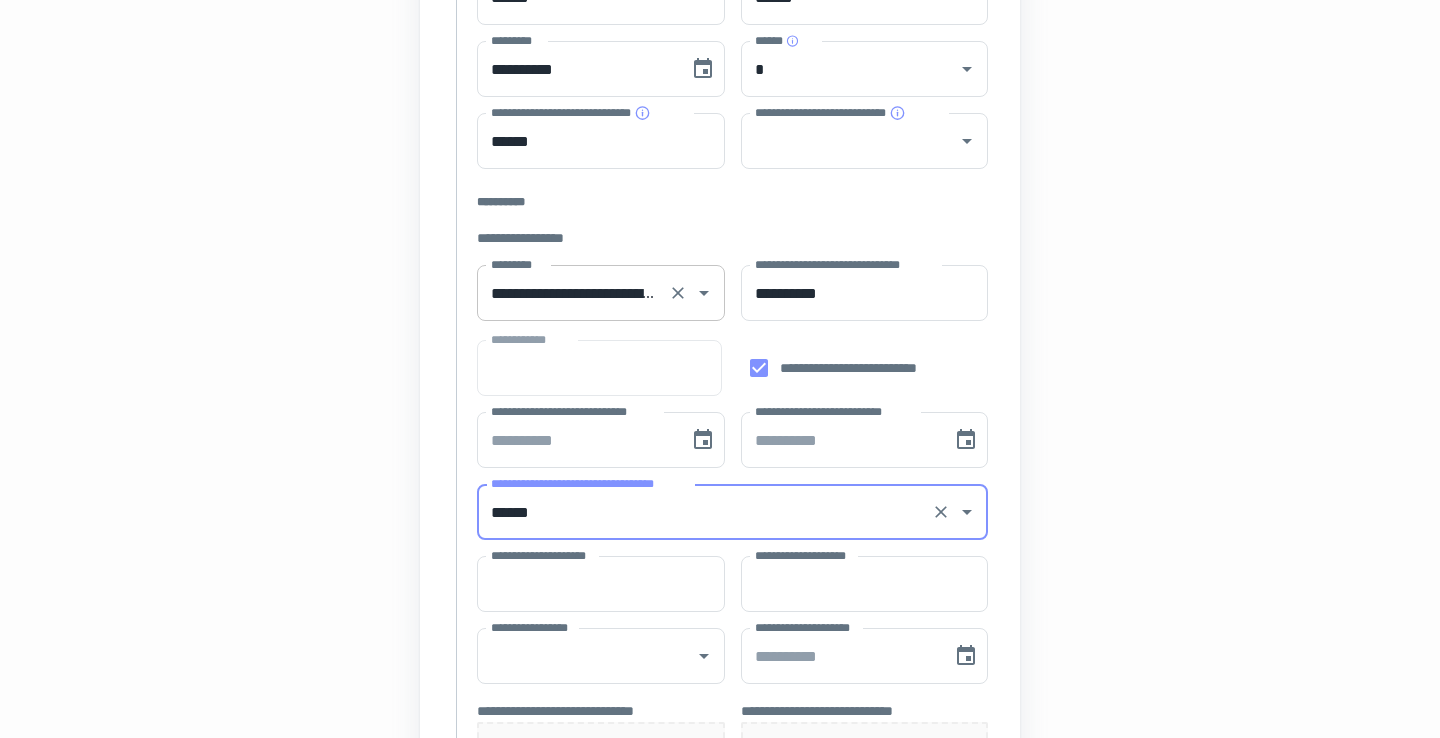 type on "******" 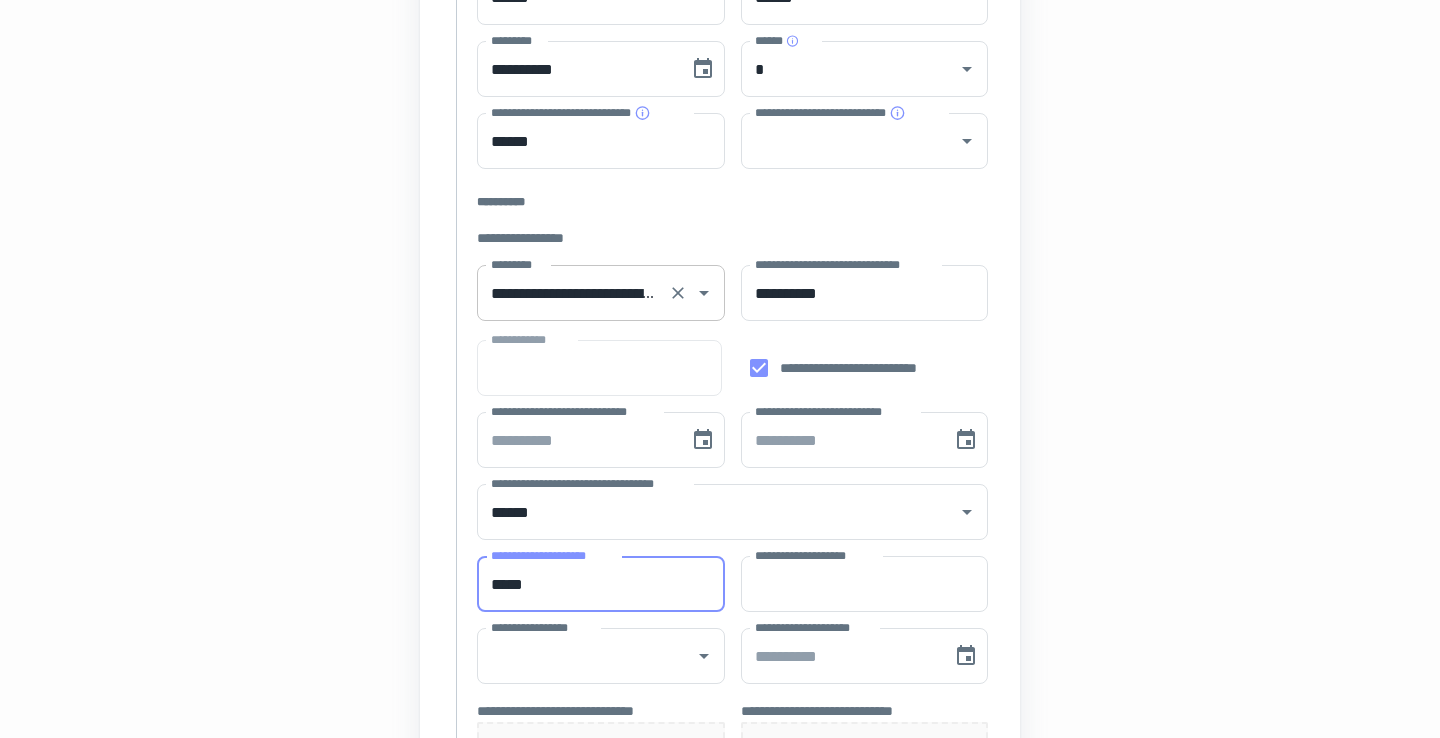 type on "*****" 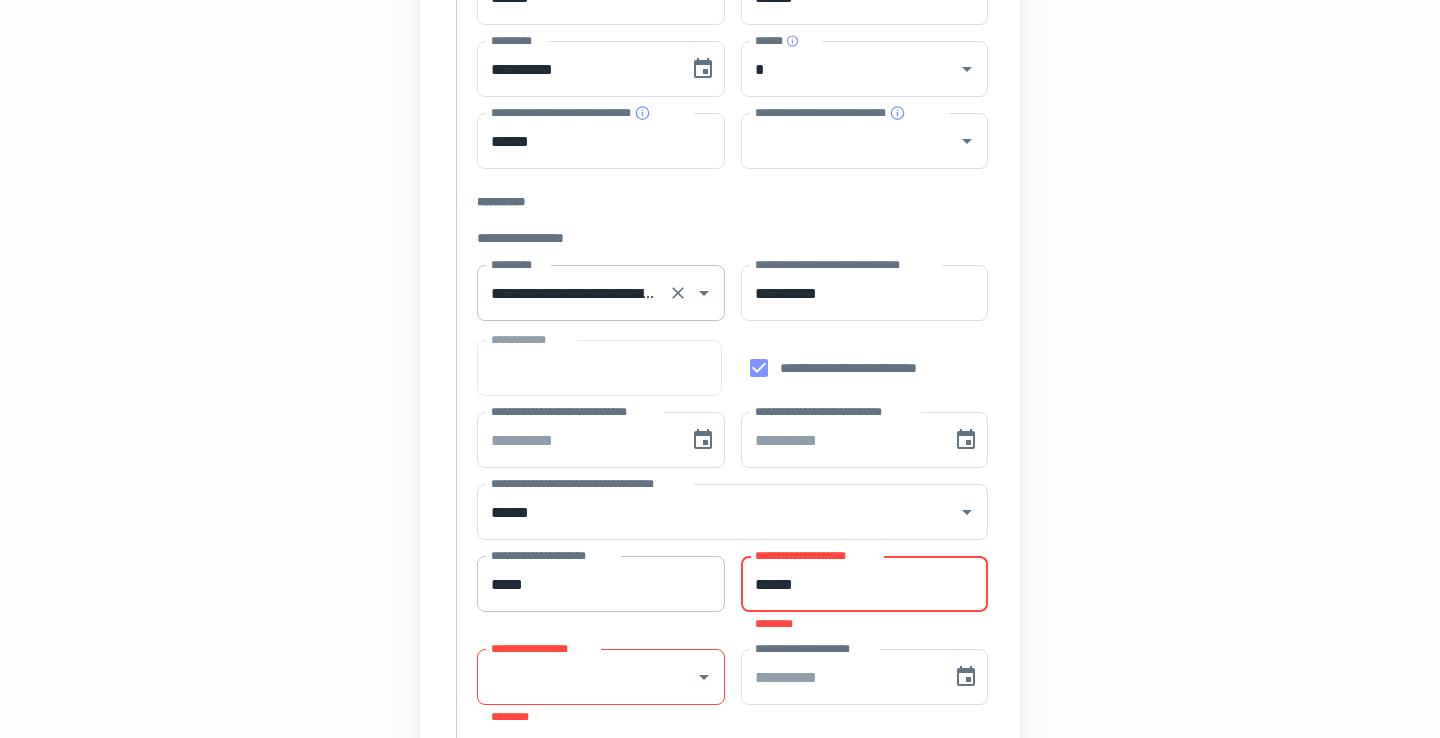 type on "******" 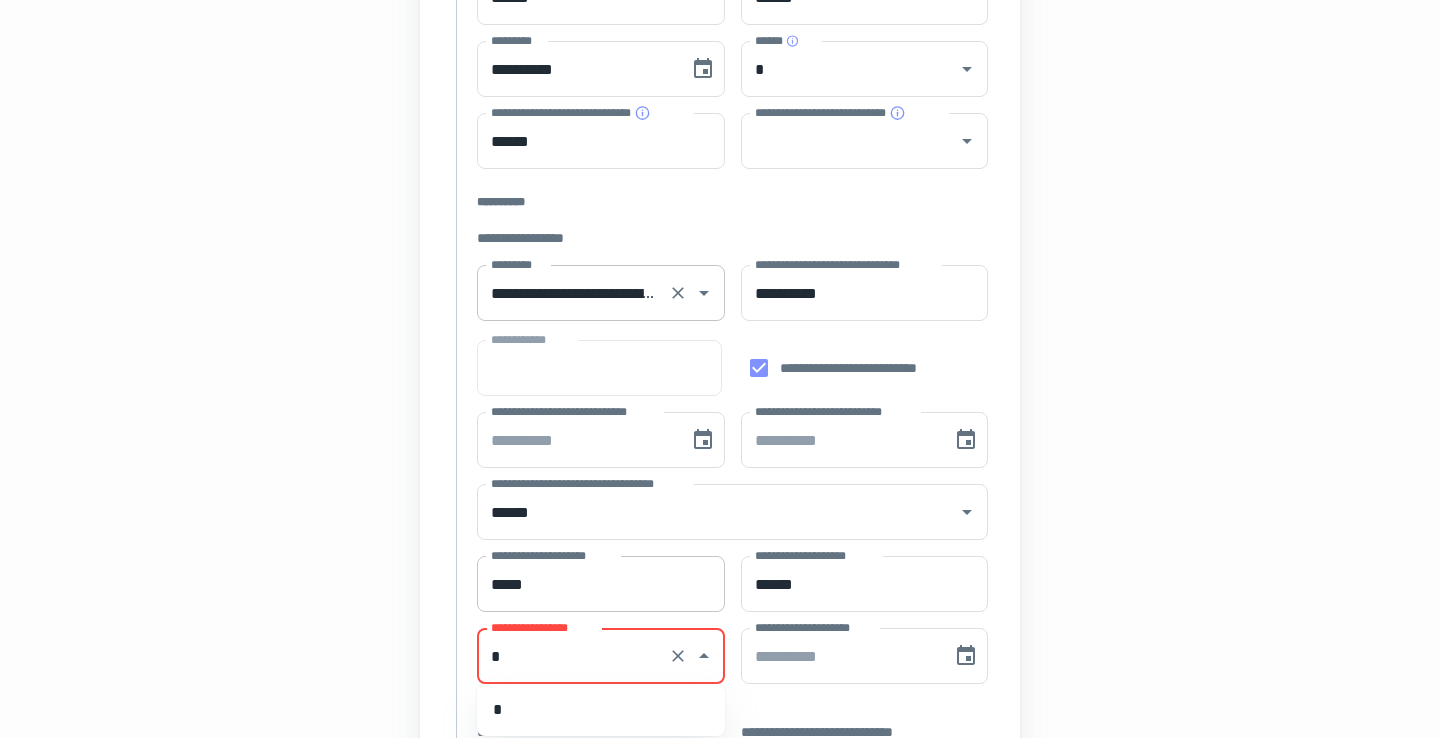 type on "*" 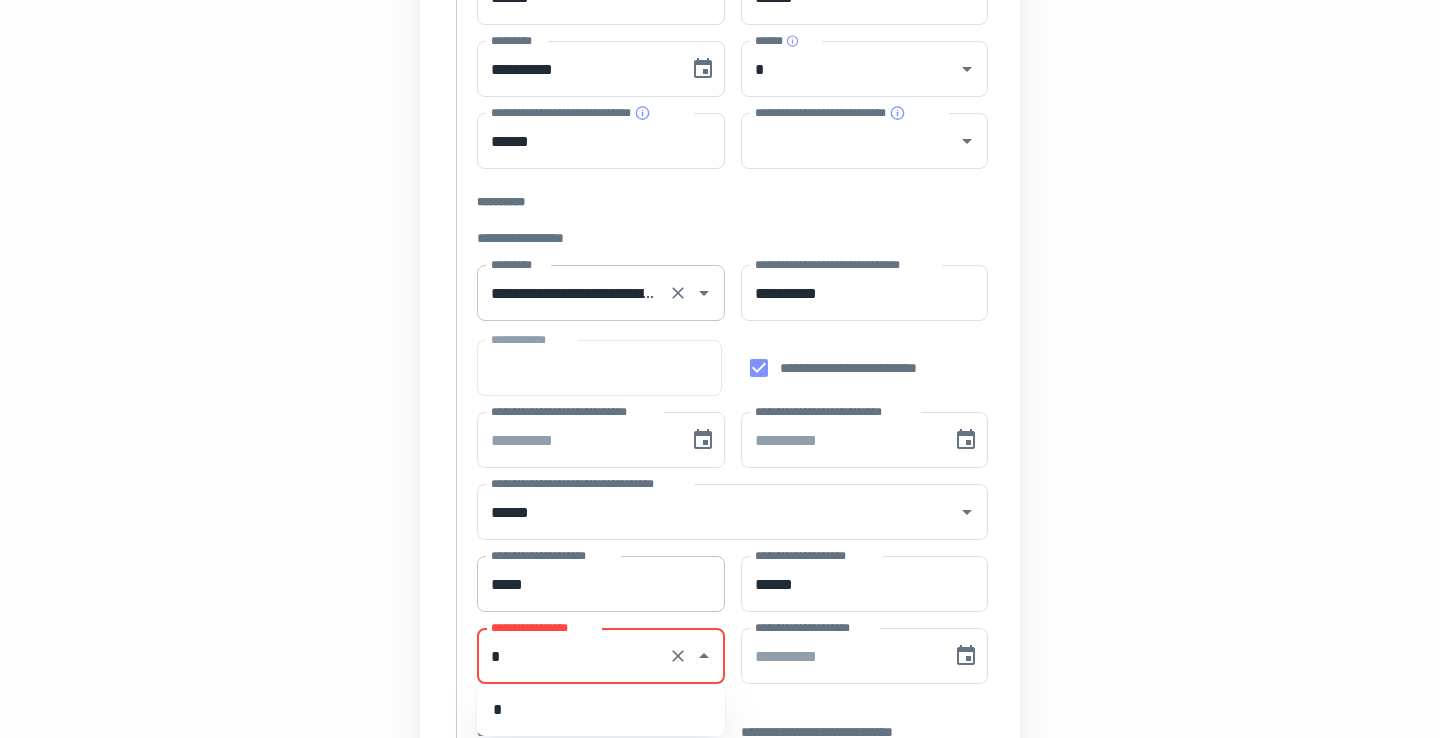 type 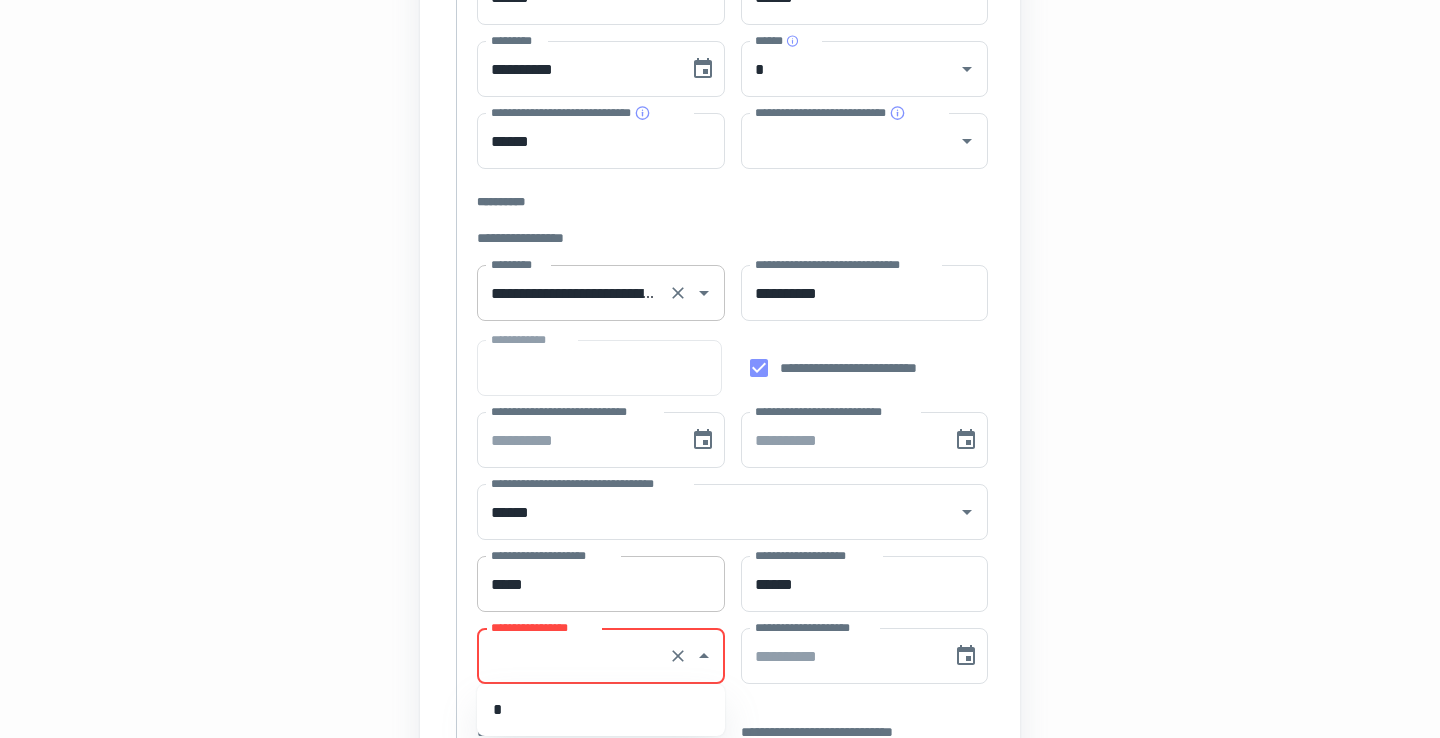 type on "**********" 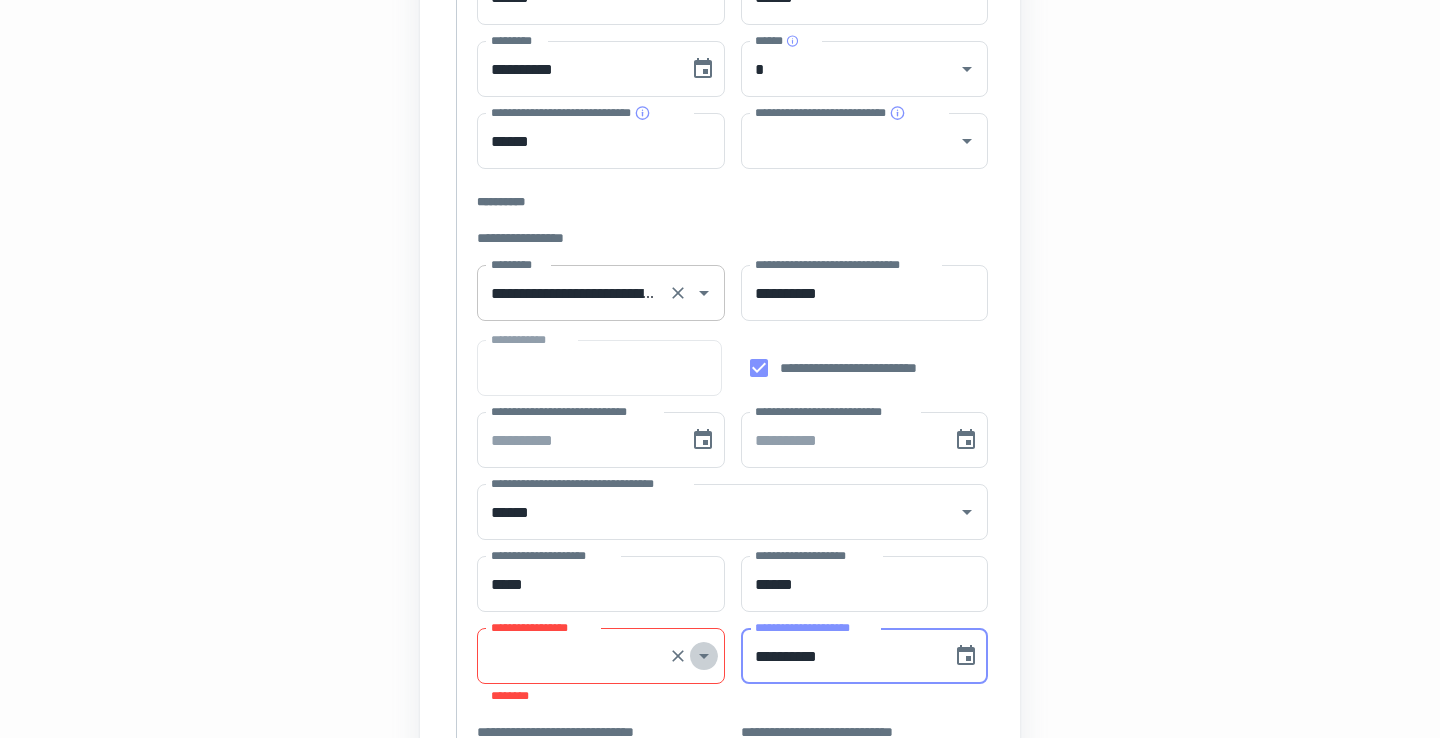 click 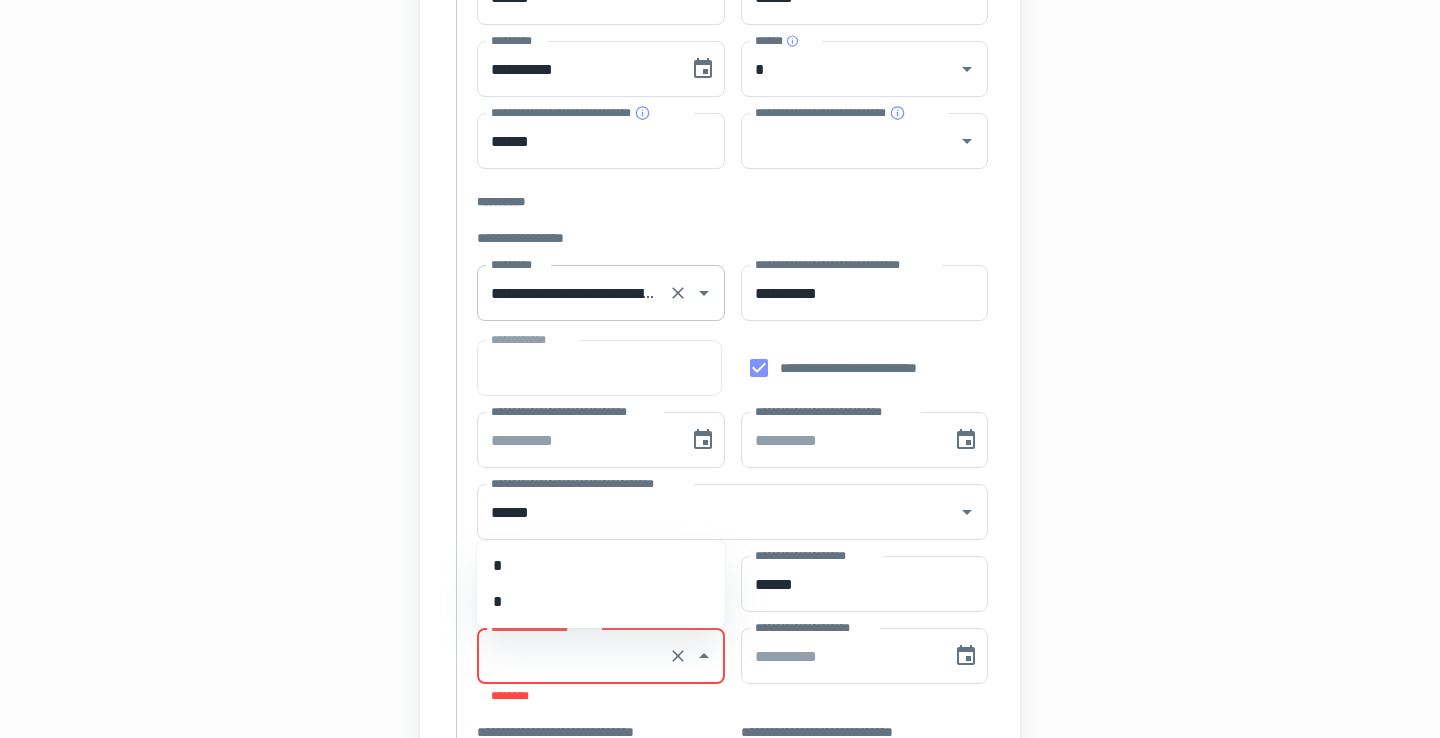 click on "*" at bounding box center [601, 566] 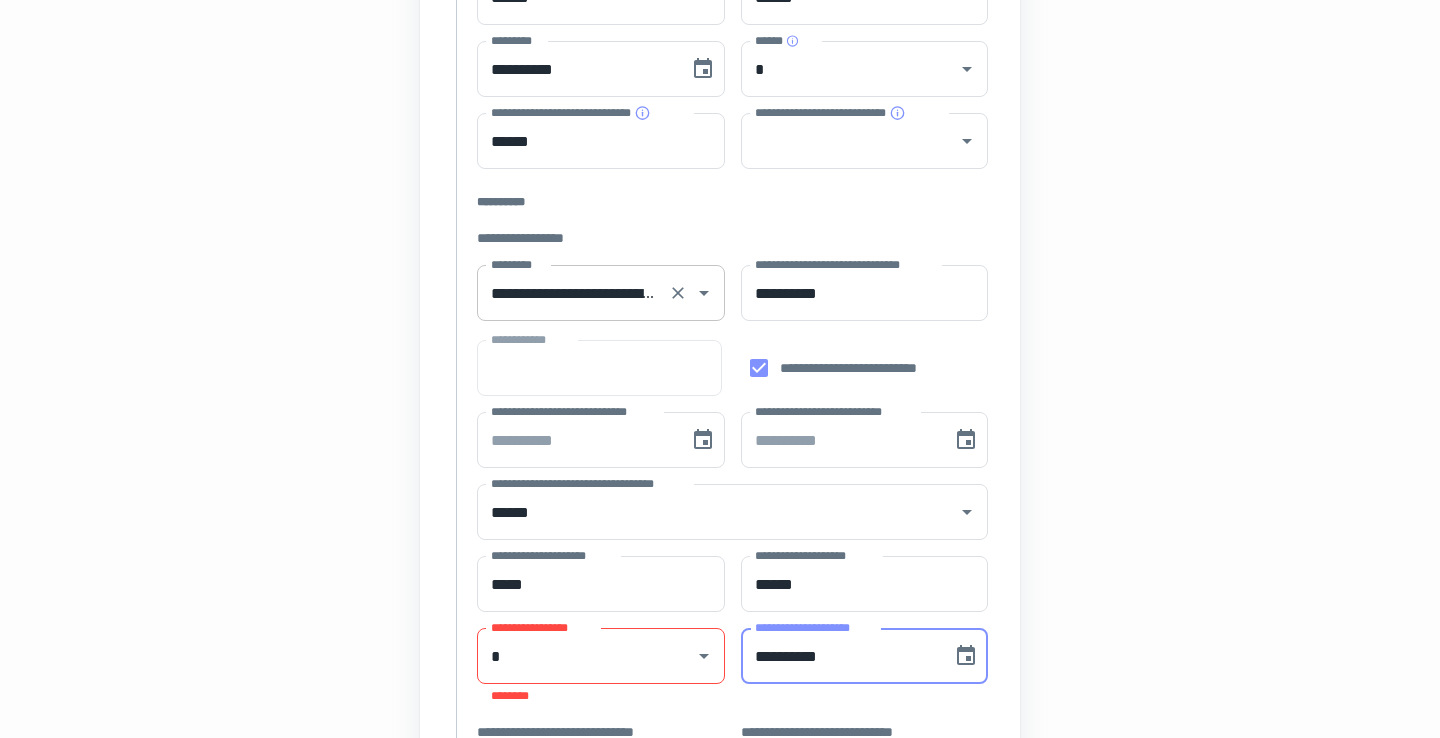 click on "**********" at bounding box center [840, 656] 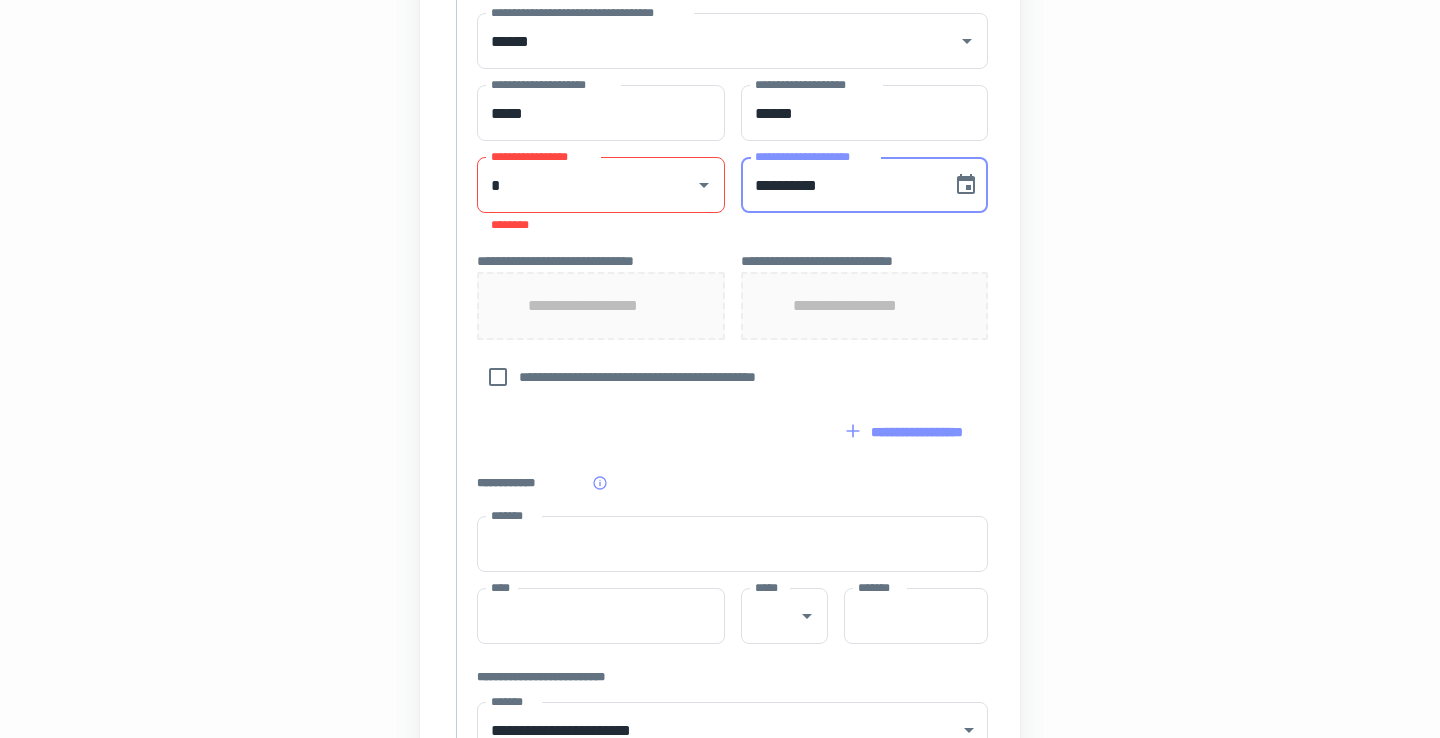 scroll, scrollTop: 926, scrollLeft: 0, axis: vertical 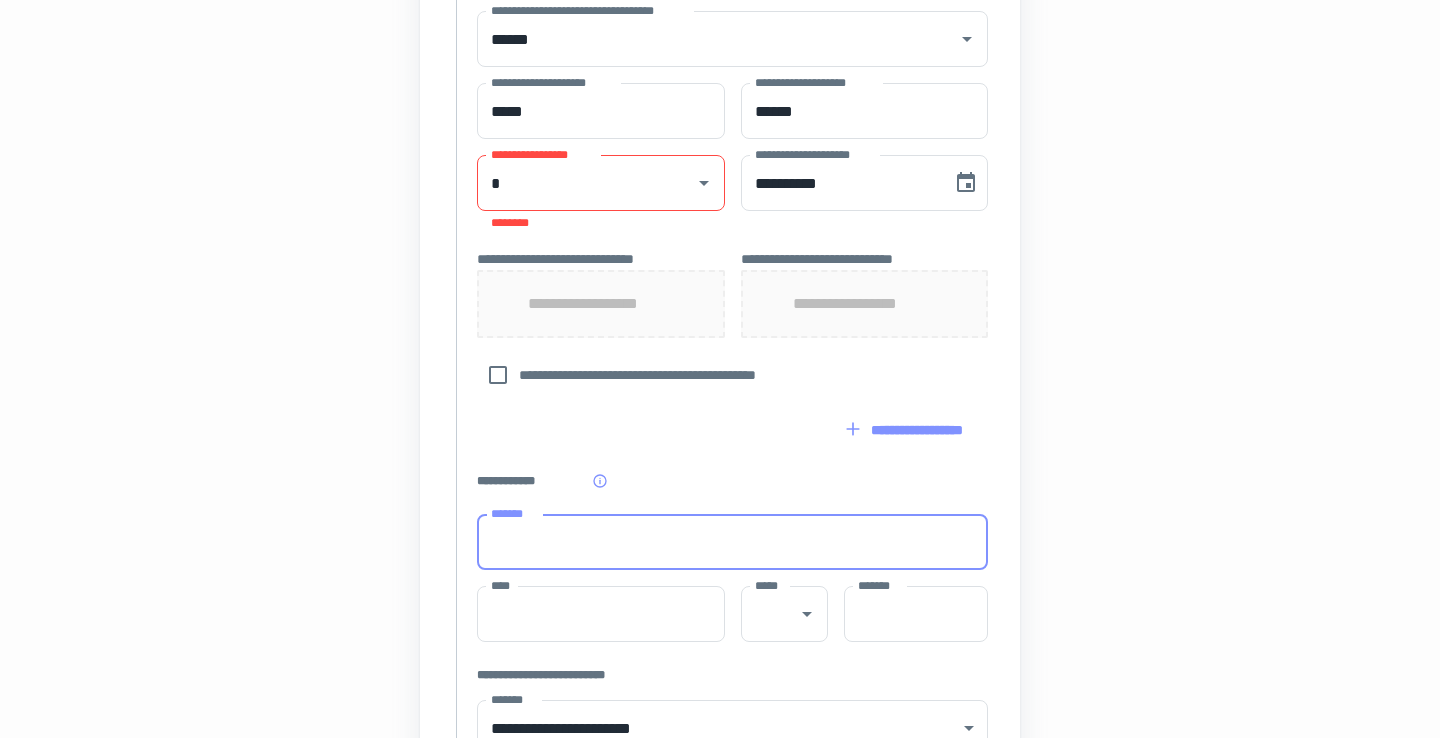 click on "*******" at bounding box center [732, 542] 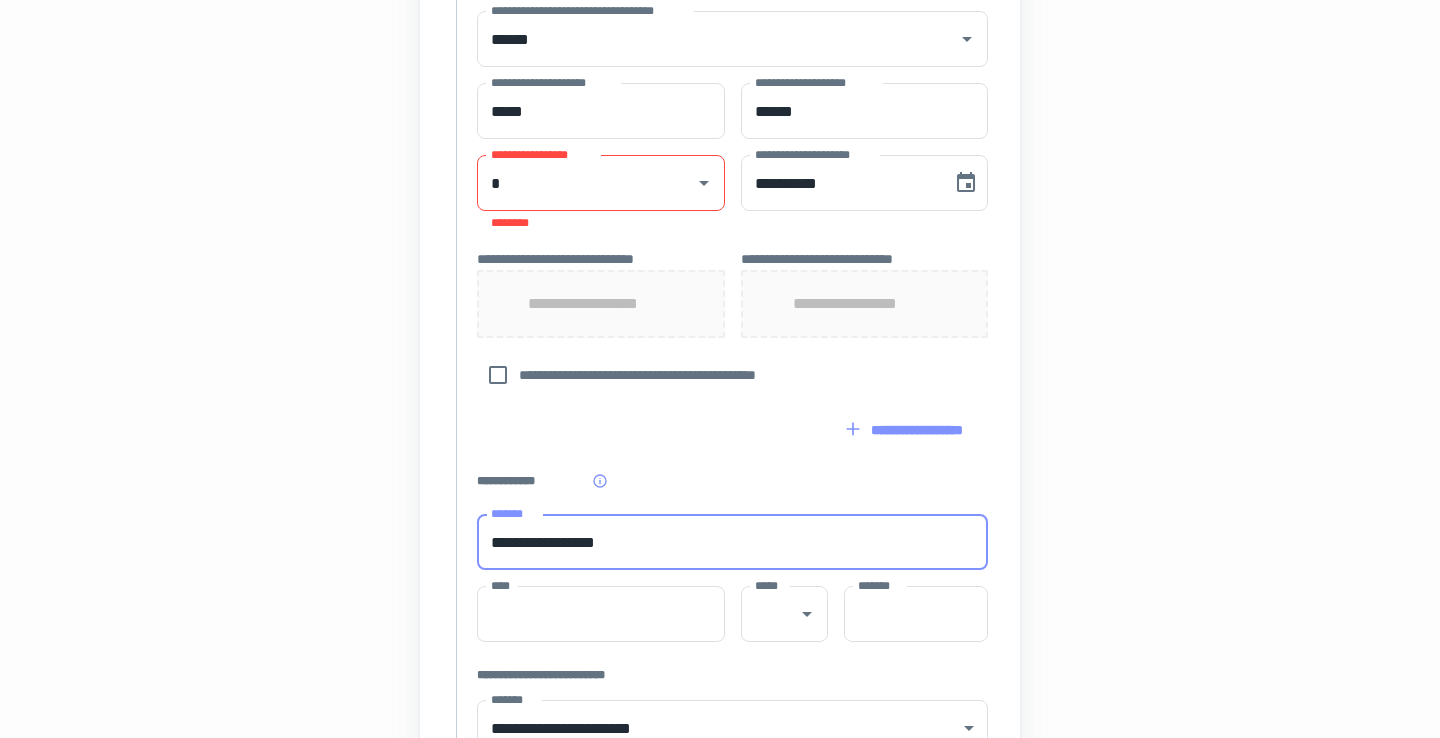 type on "**********" 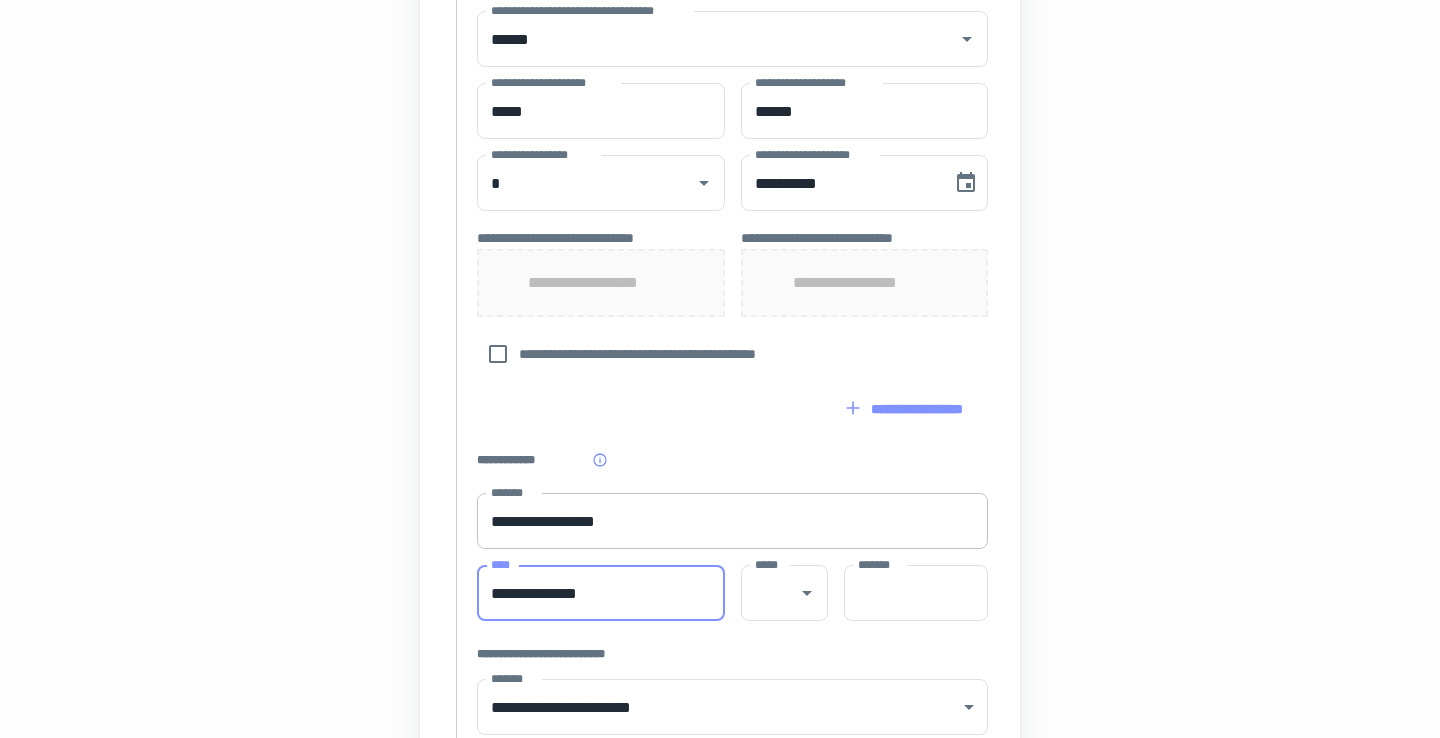 type on "**********" 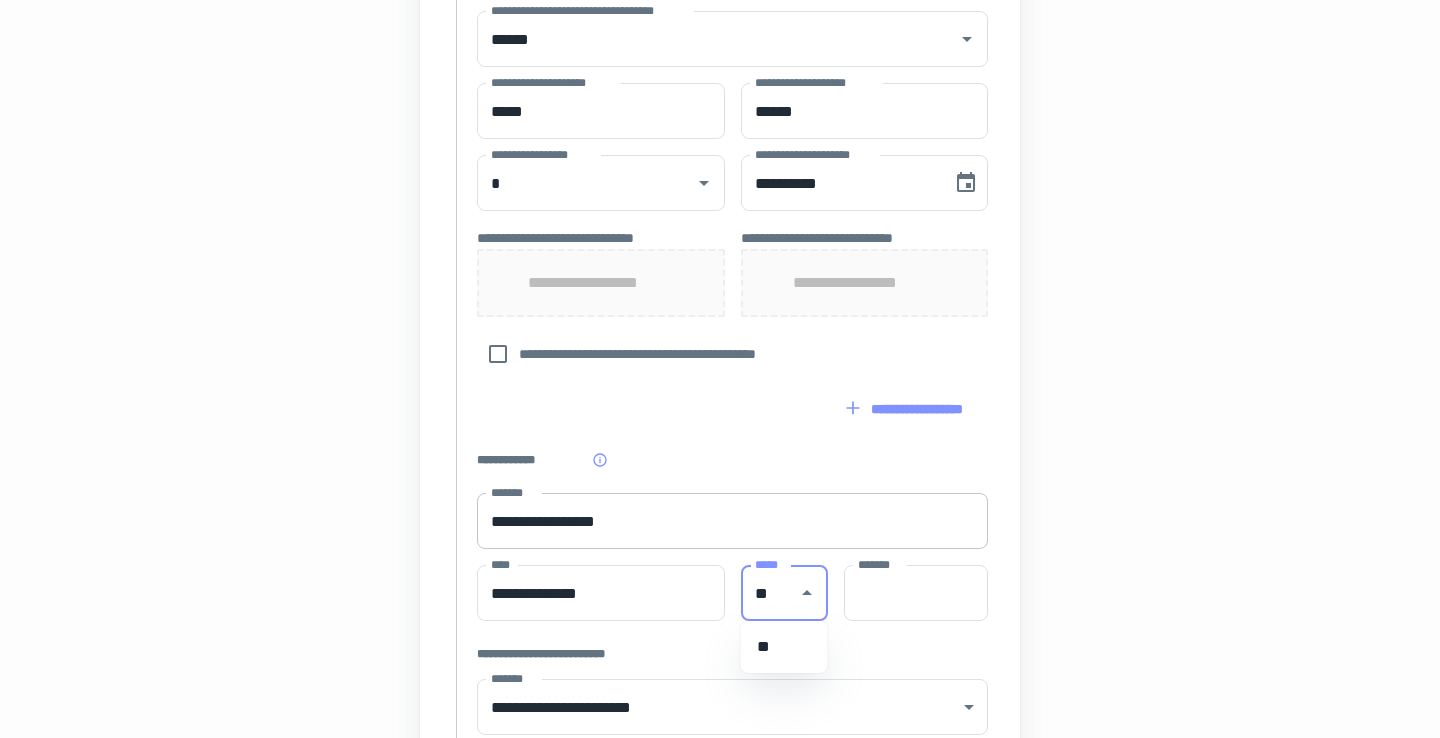 type on "**" 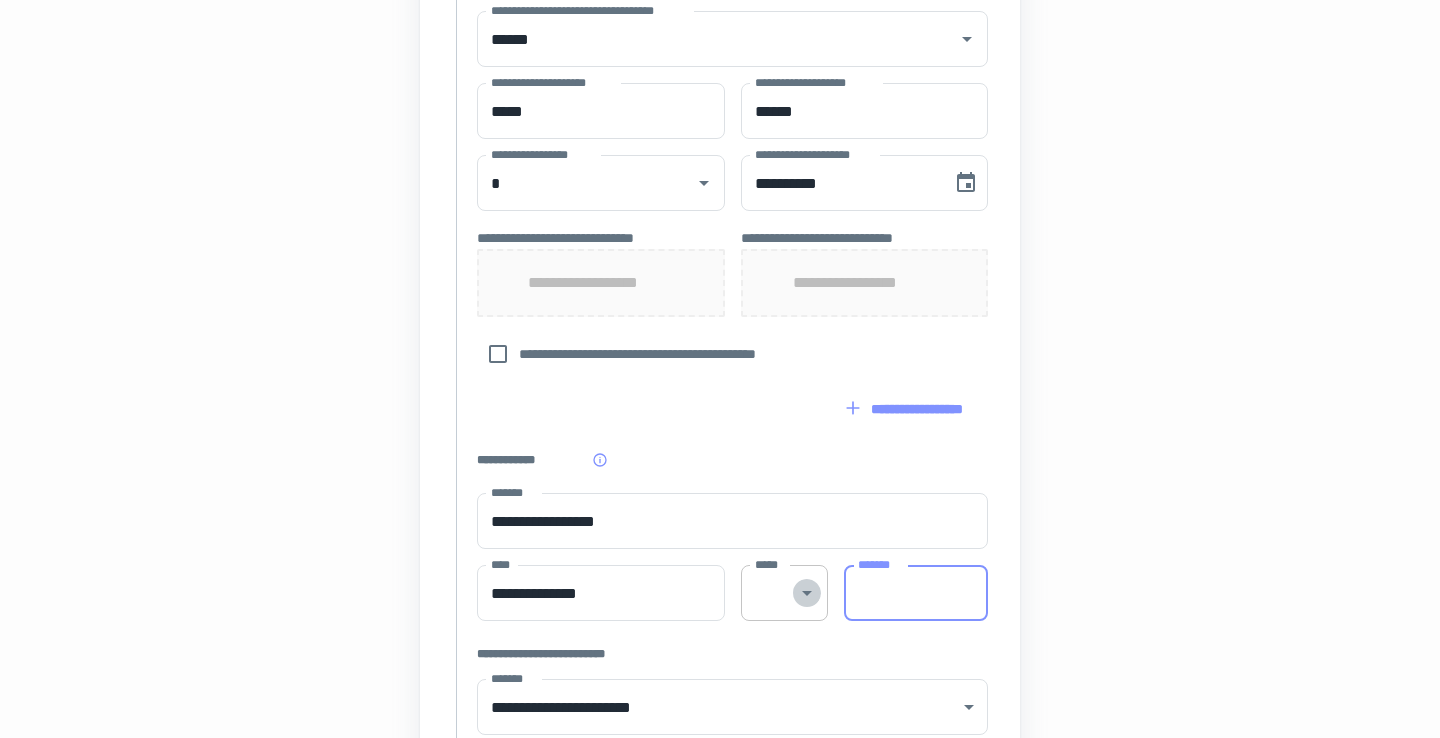 click 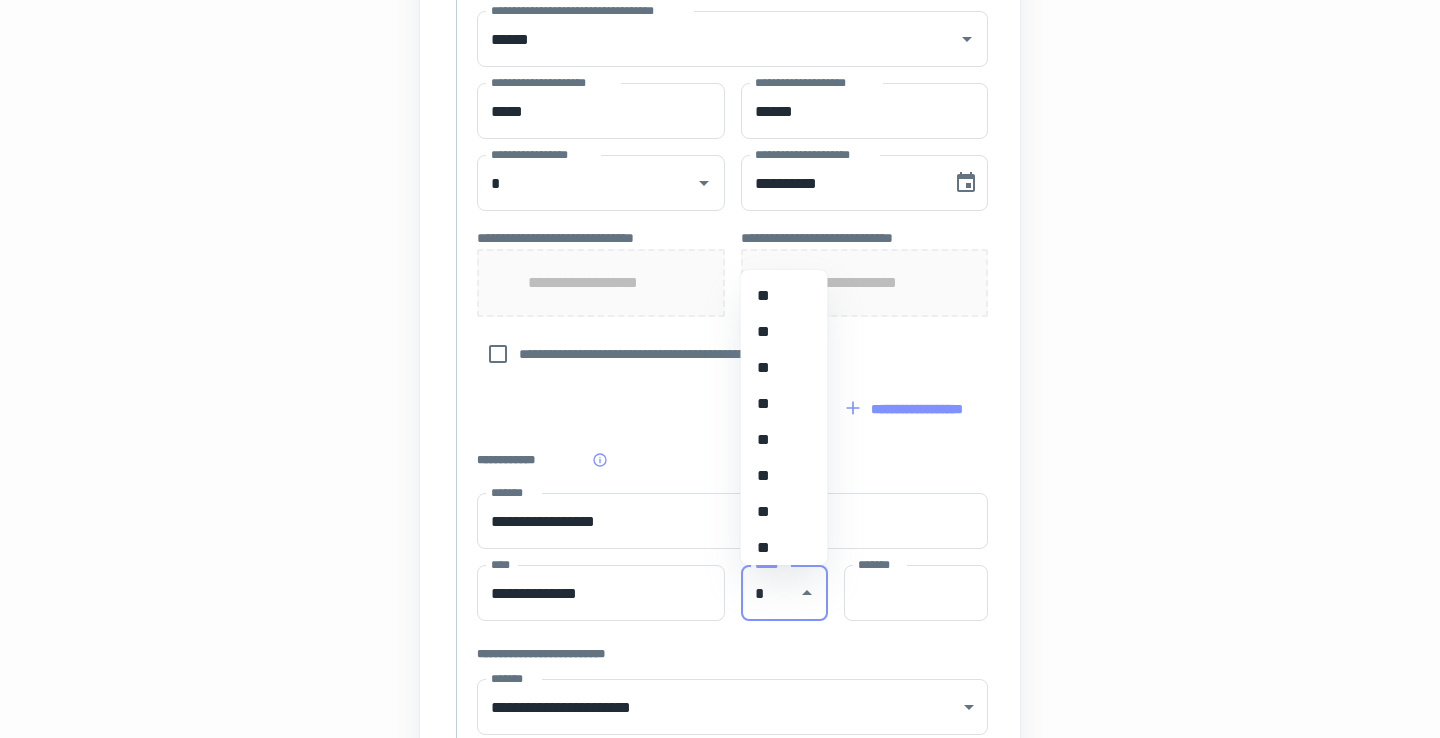 click on "**" at bounding box center [784, 404] 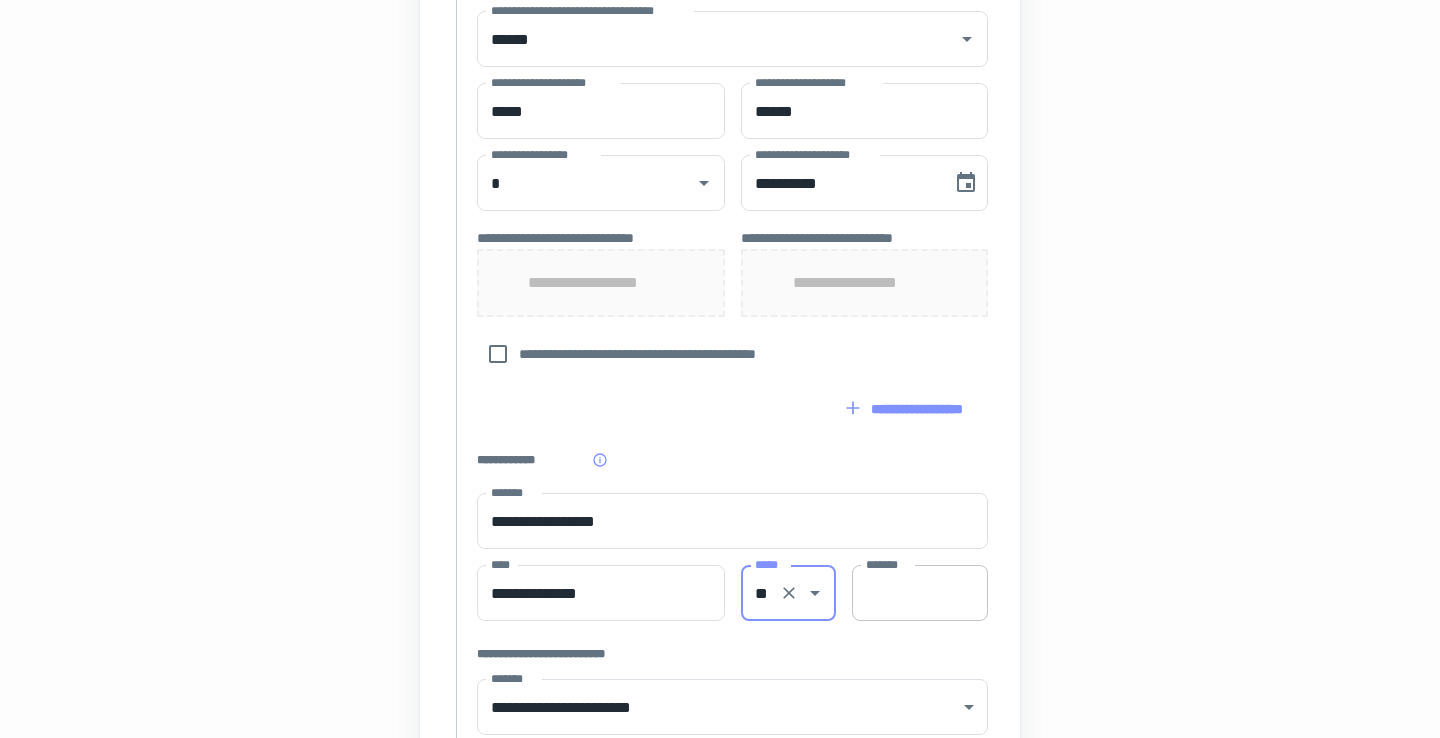 click on "*******" at bounding box center [920, 593] 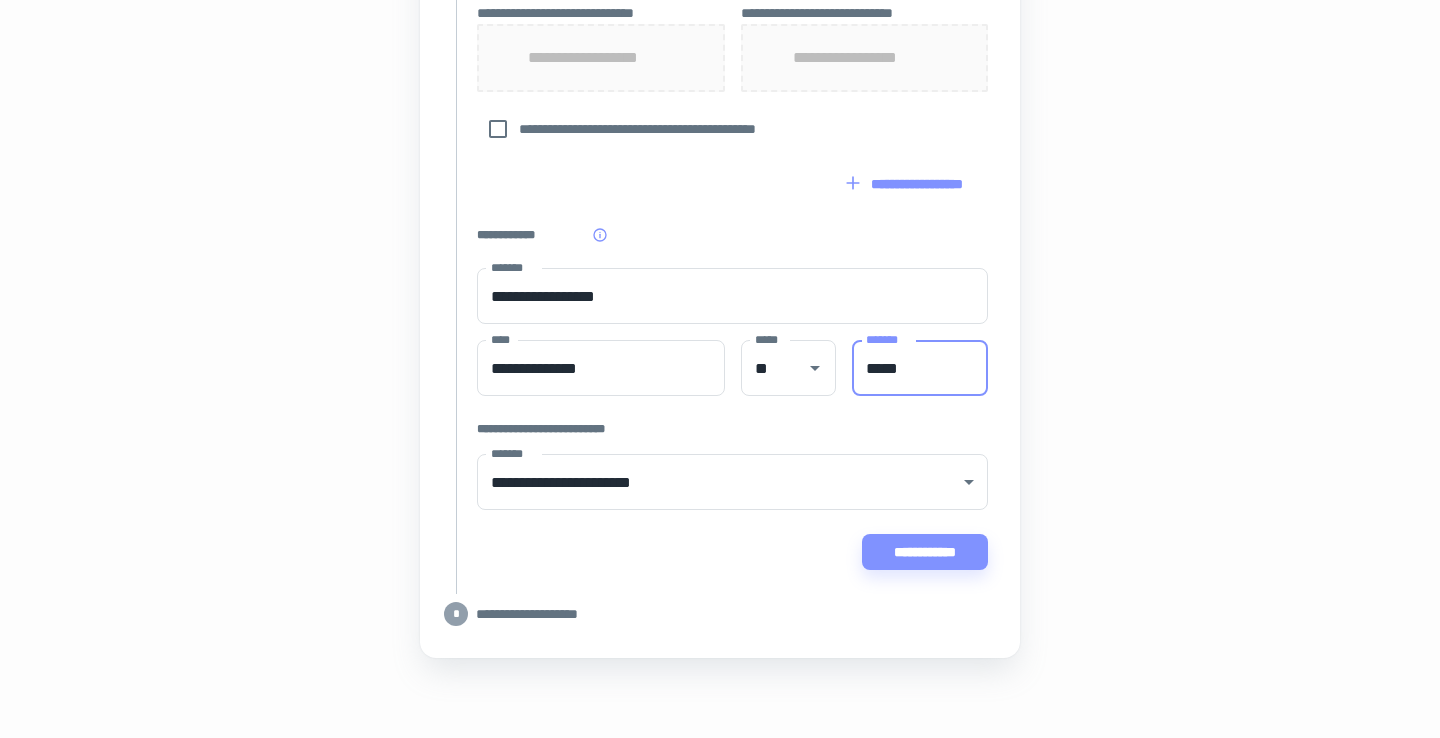 scroll, scrollTop: 1151, scrollLeft: 0, axis: vertical 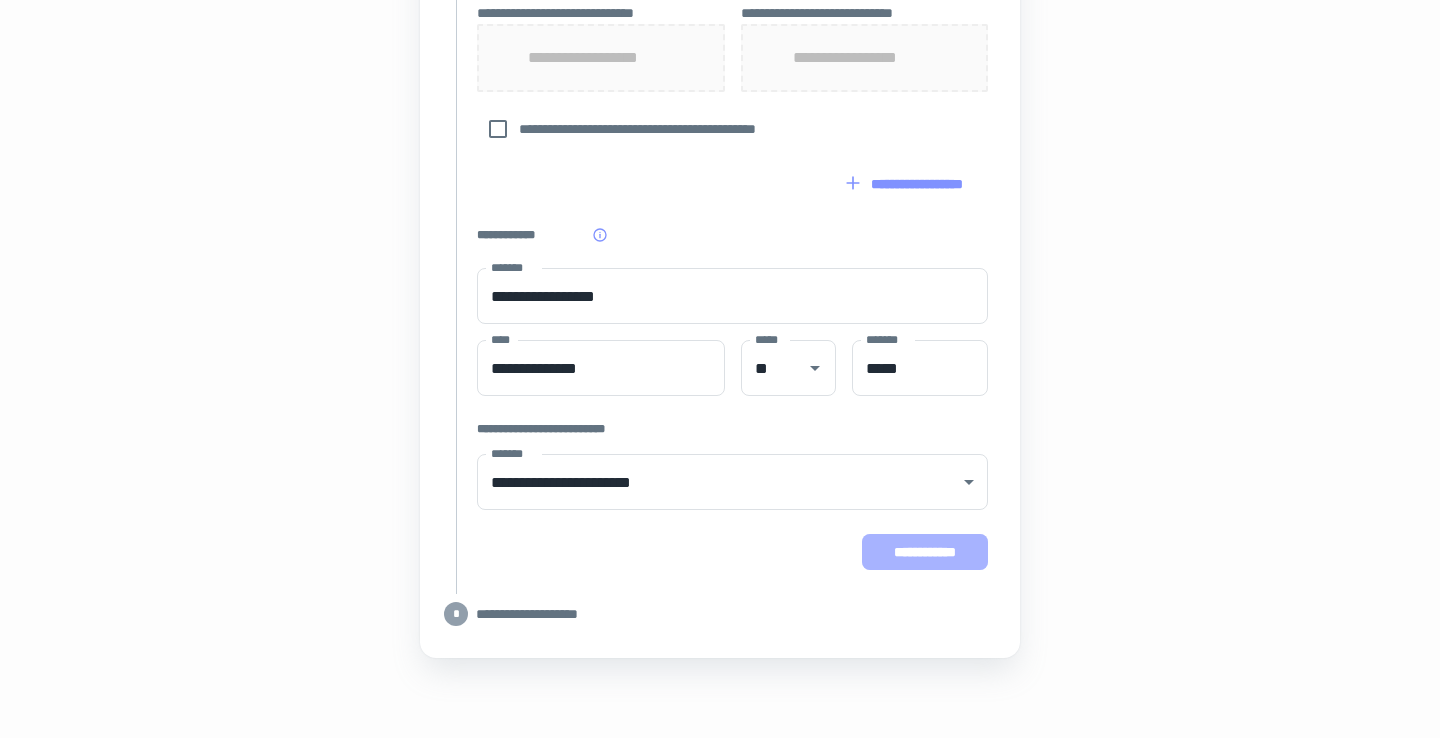click on "**********" at bounding box center [925, 552] 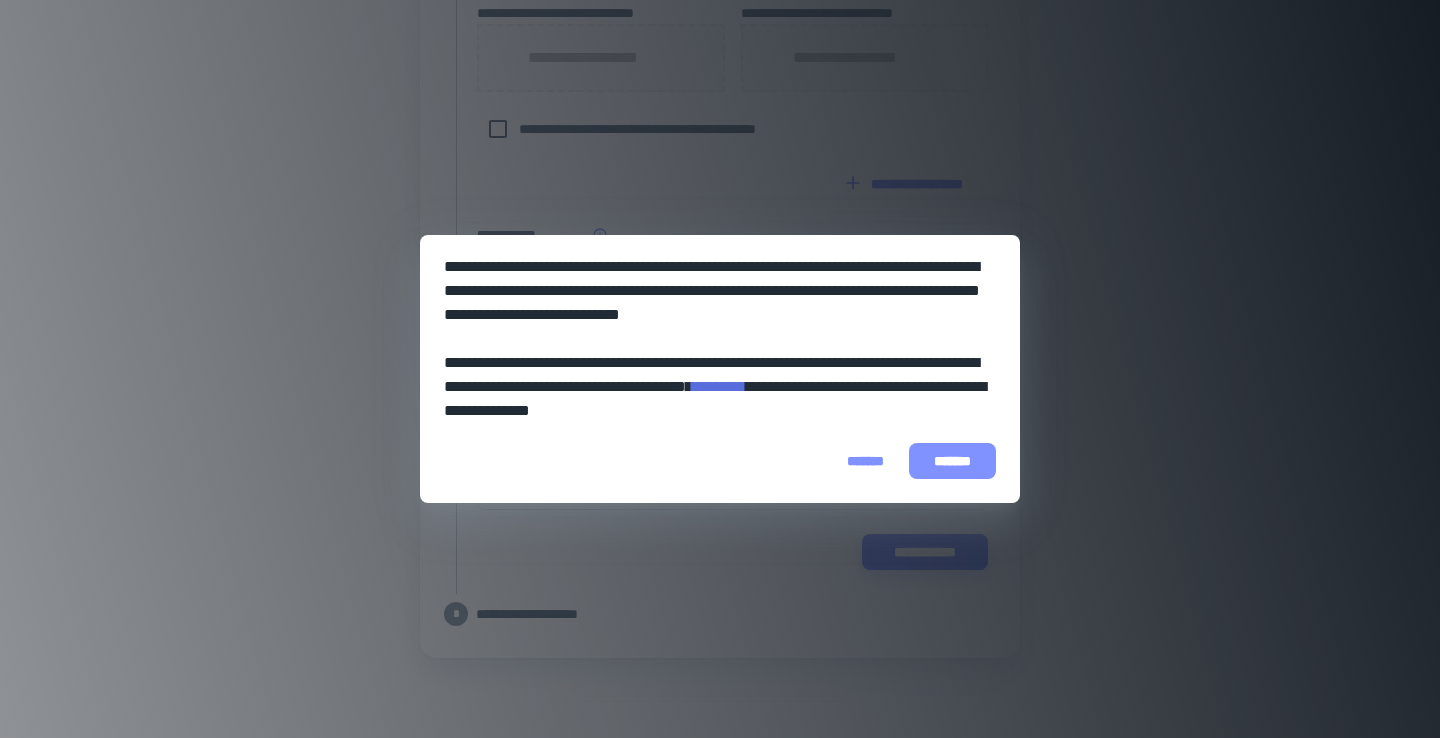 click on "*******" at bounding box center [952, 461] 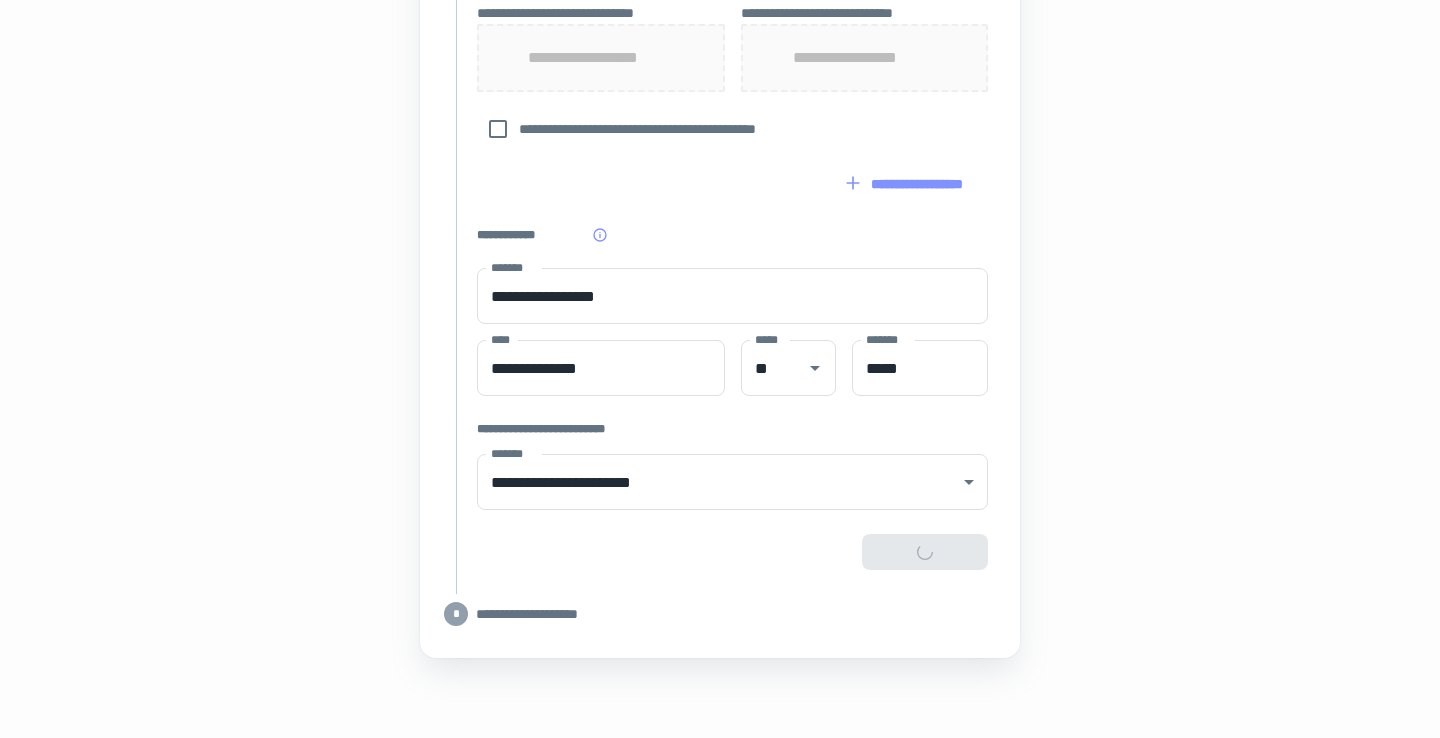 type on "**********" 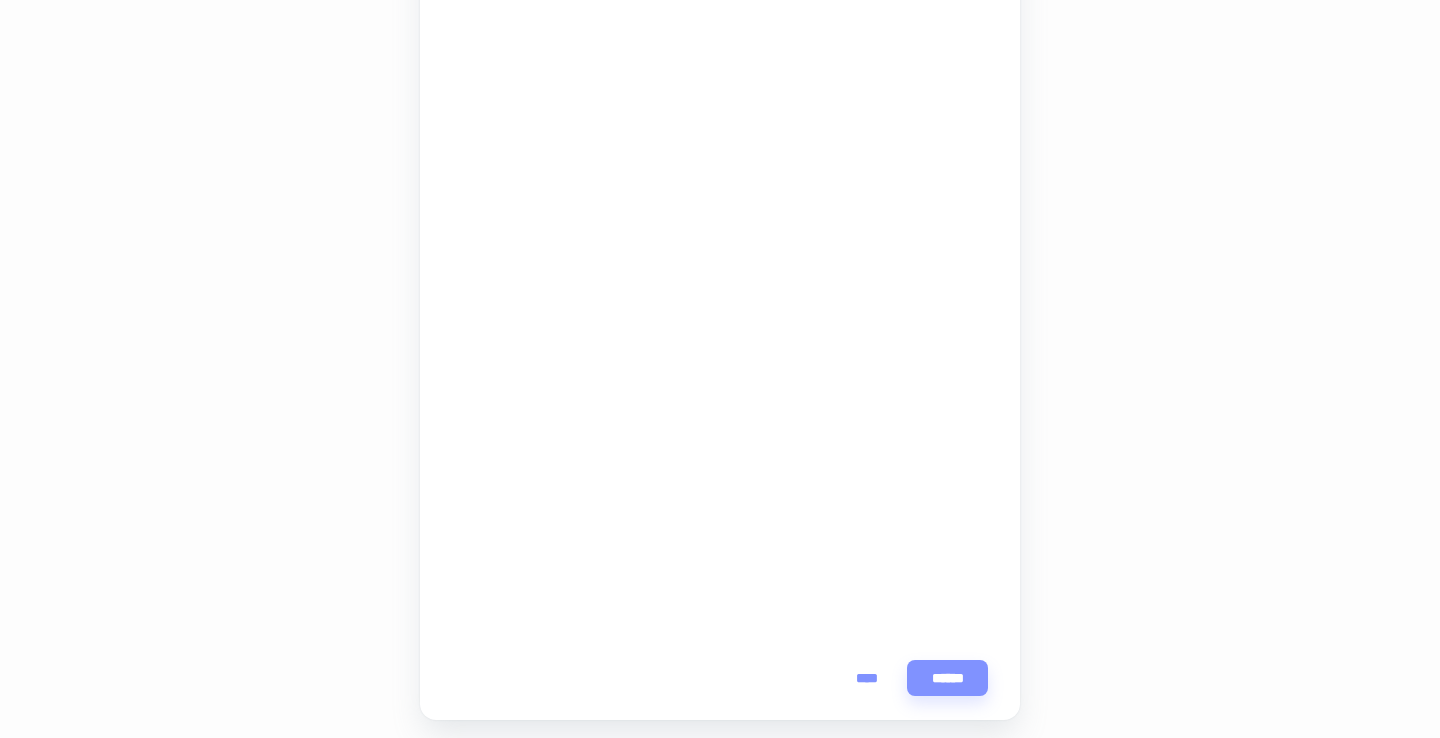 scroll, scrollTop: 512, scrollLeft: 0, axis: vertical 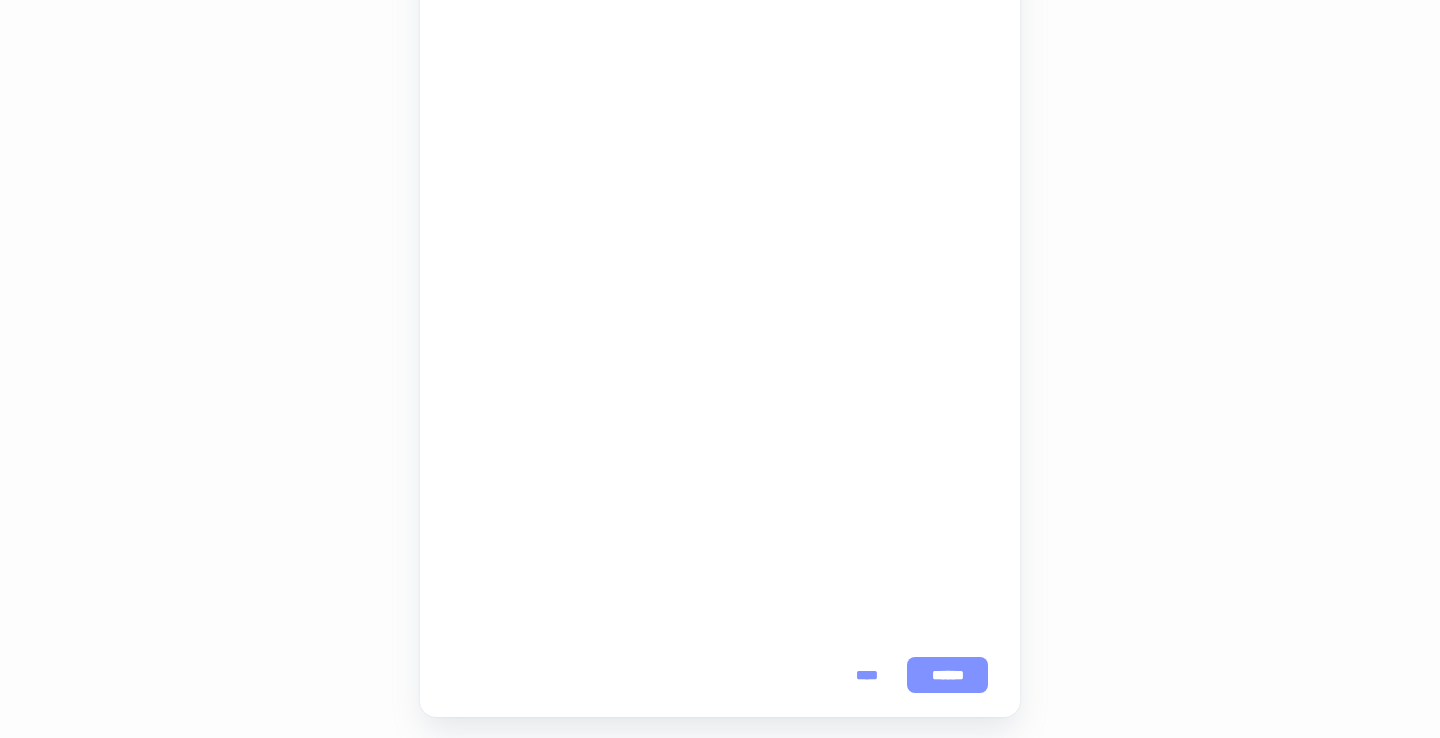 click on "******" at bounding box center (947, 675) 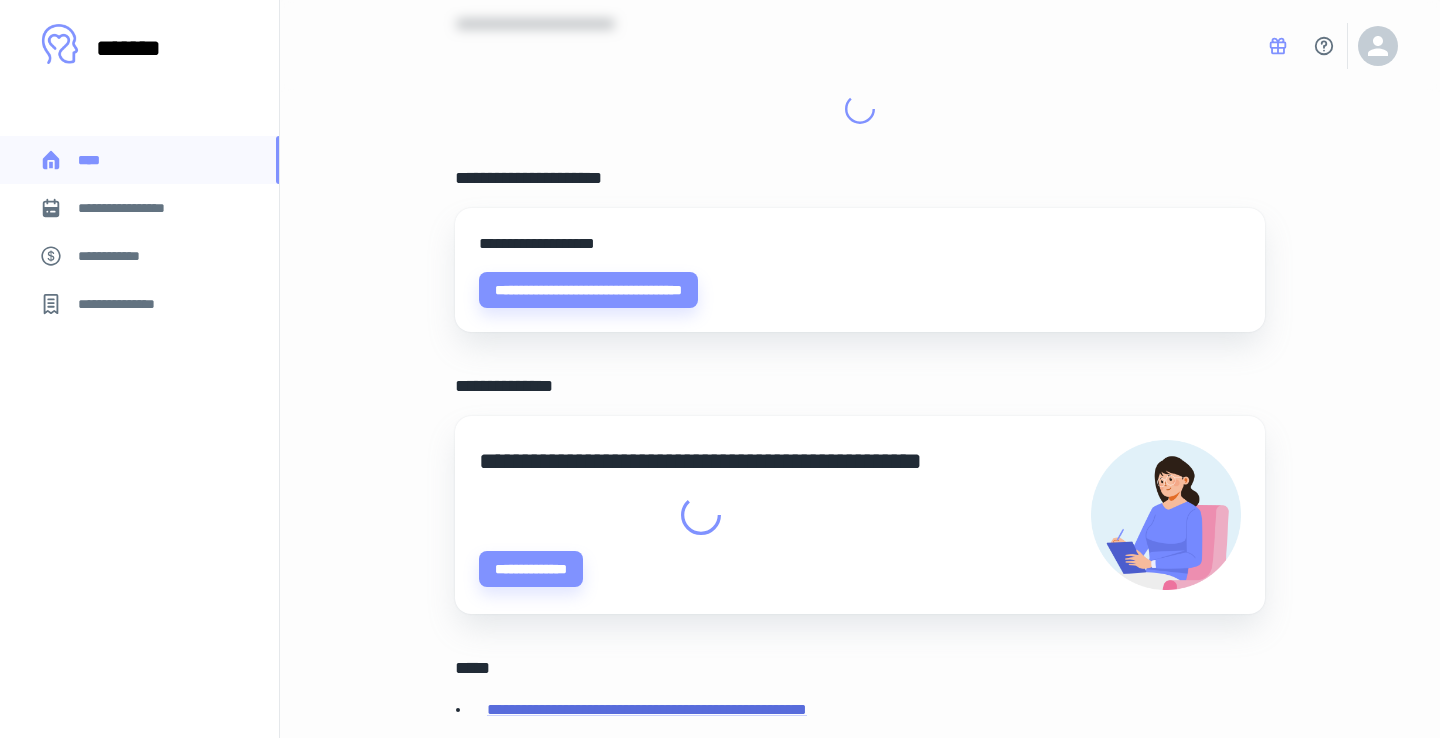 scroll, scrollTop: 0, scrollLeft: 0, axis: both 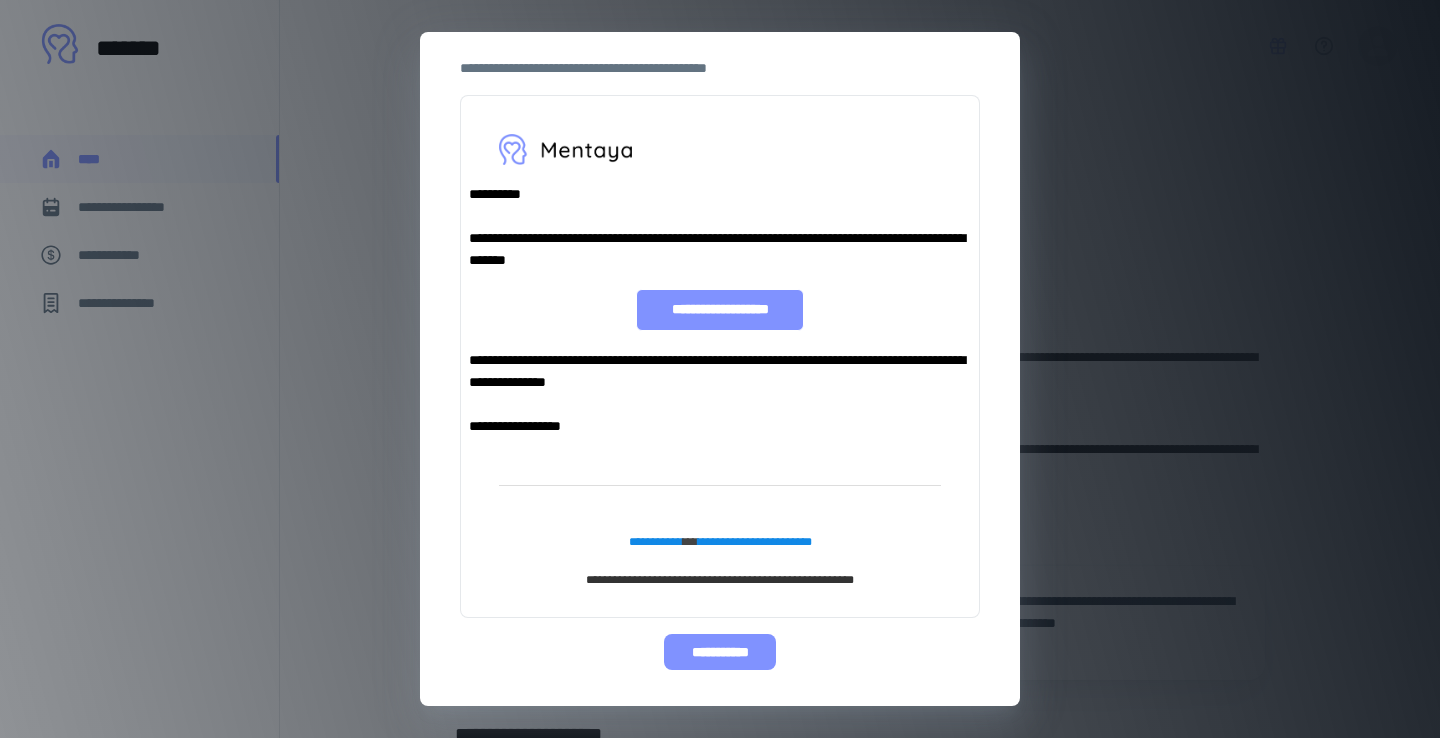 click on "**********" at bounding box center [719, 652] 